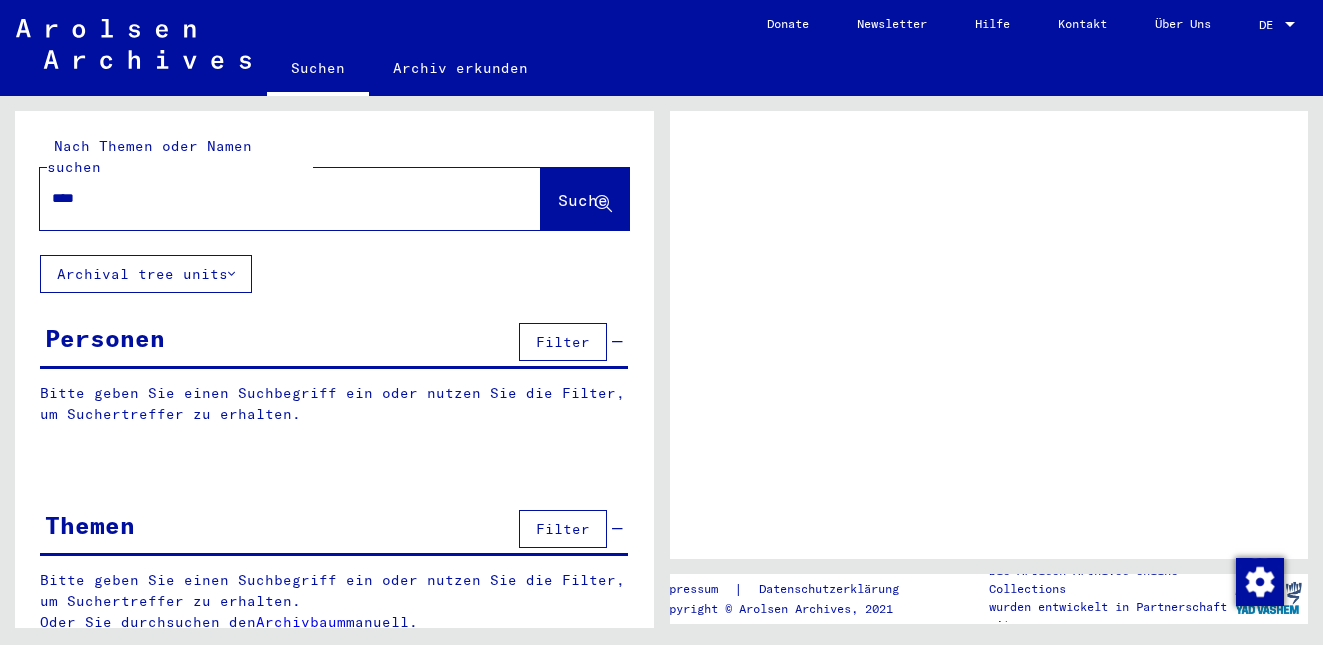scroll, scrollTop: 0, scrollLeft: 0, axis: both 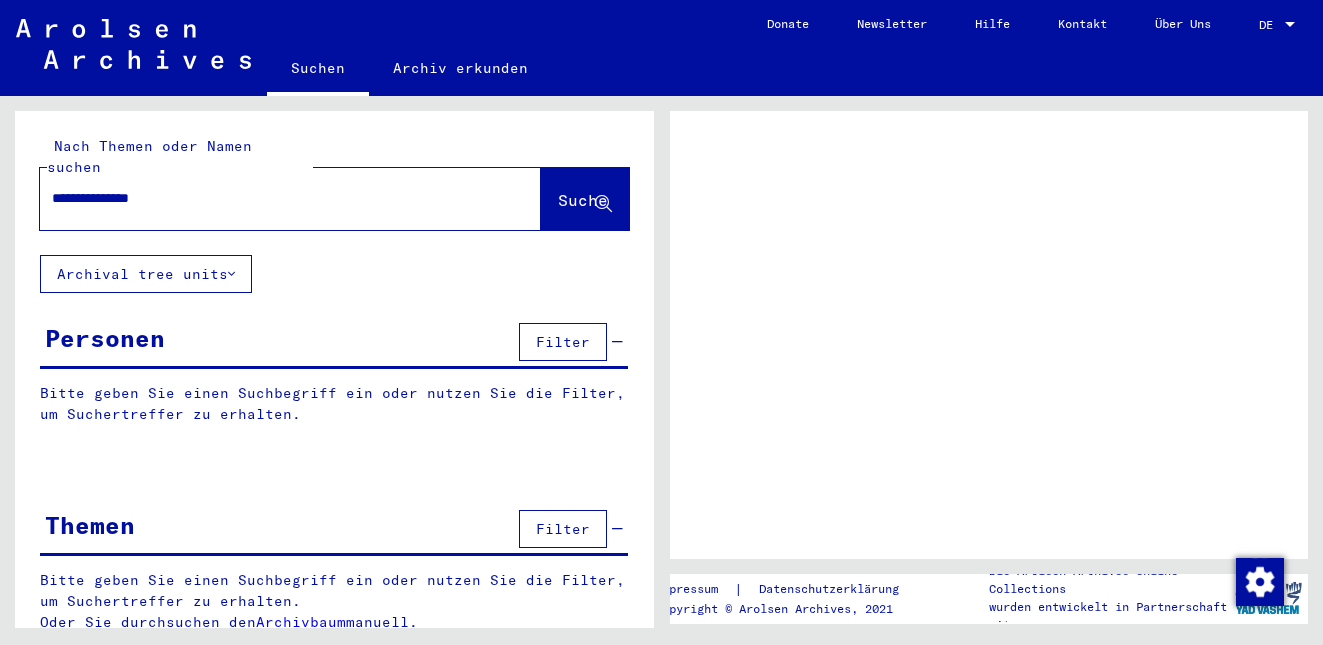 type on "**********" 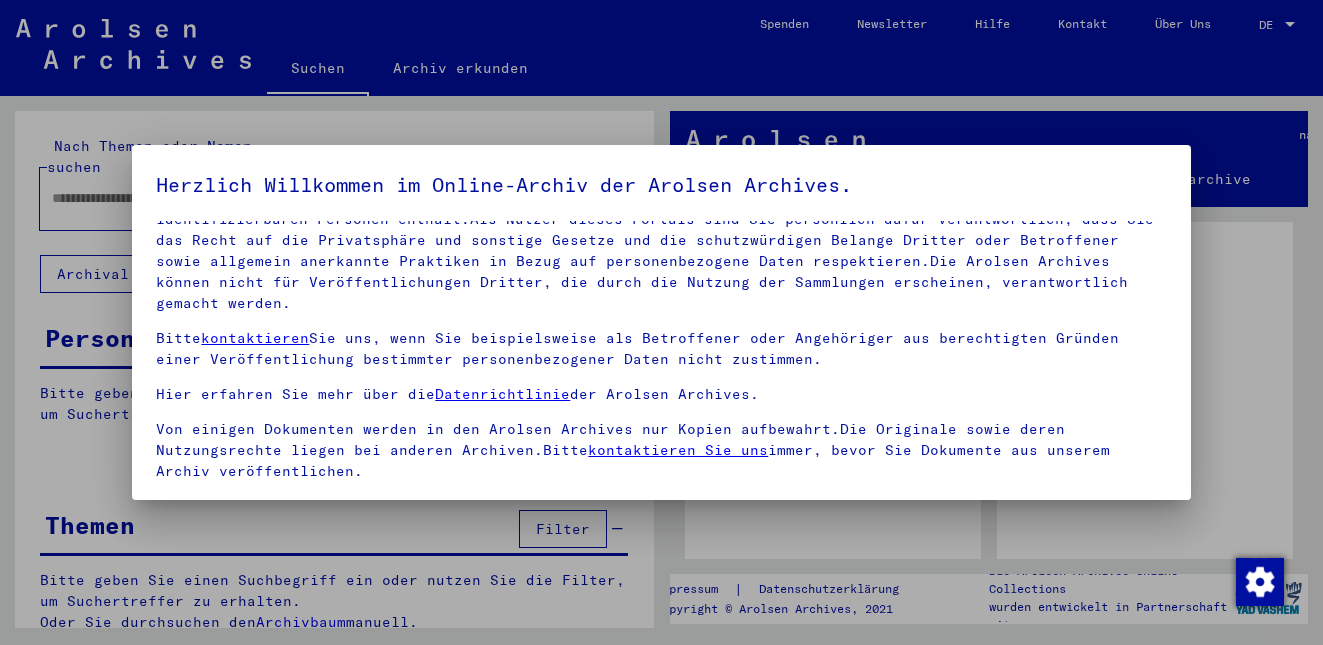 scroll, scrollTop: 103, scrollLeft: 0, axis: vertical 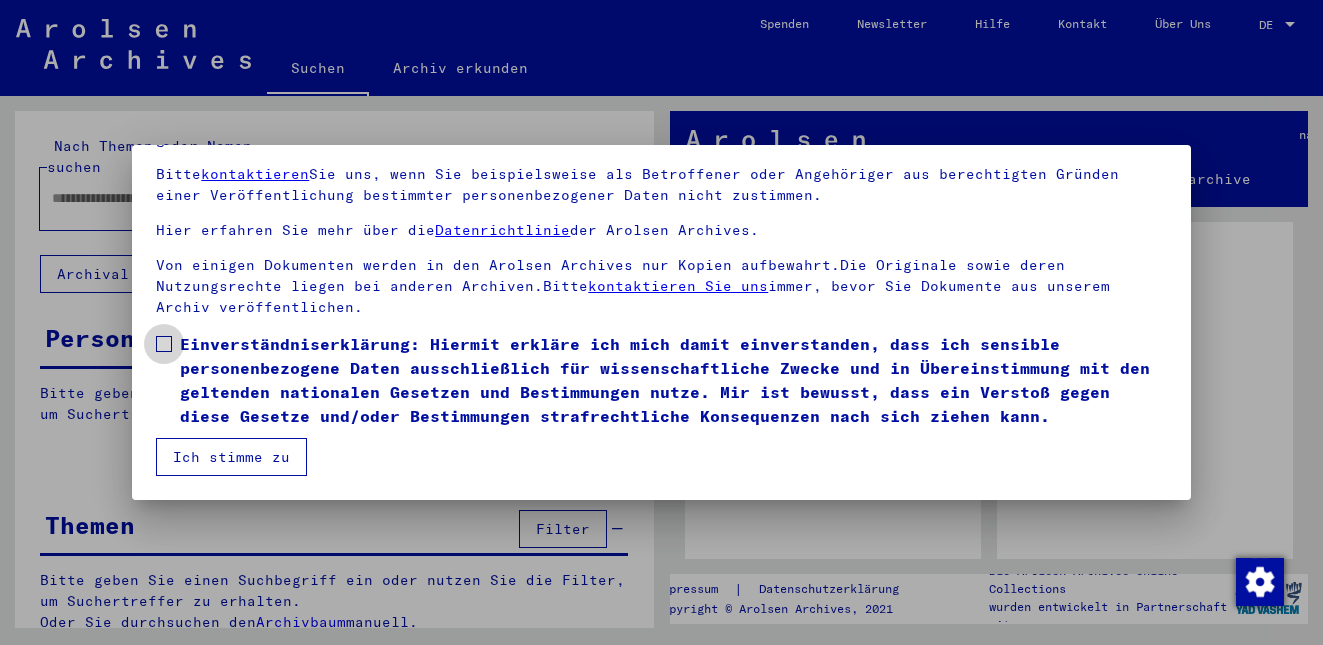 click on "Einverständniserklärung: Hiermit erkläre ich mich damit einverstanden, dass ich sensible personenbezogene Daten ausschließlich für wissenschaftliche Zwecke und in Übereinstimmung mit den geltenden nationalen Gesetzen und Bestimmungen nutze. Mir ist bewusst, dass ein Verstoß gegen diese Gesetze und/oder Bestimmungen strafrechtliche Konsequenzen nach sich ziehen kann." at bounding box center (673, 380) 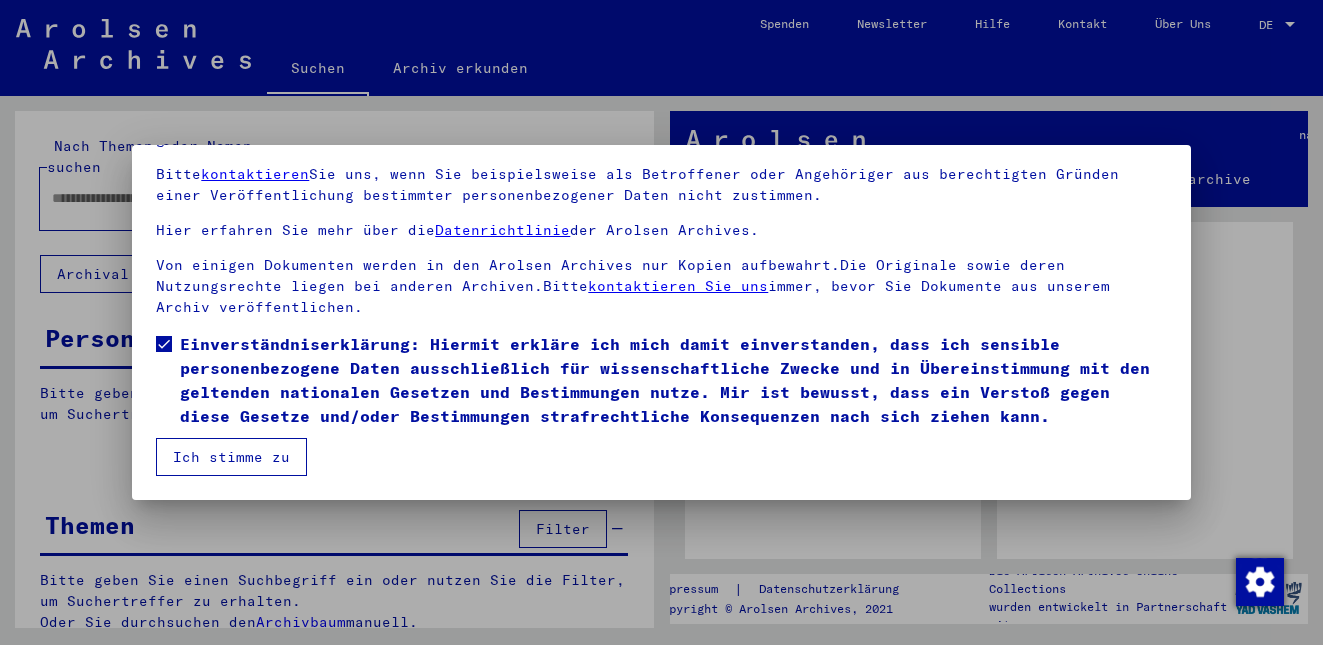 click on "Ich stimme zu" at bounding box center [231, 457] 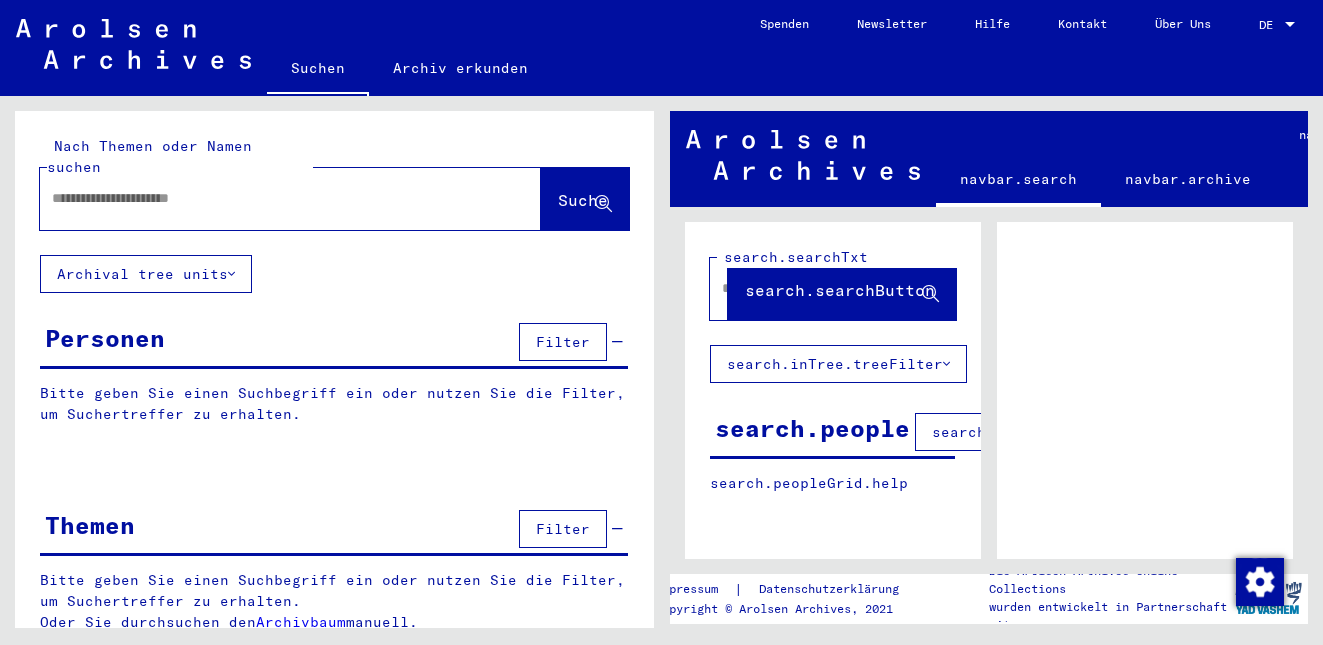 click 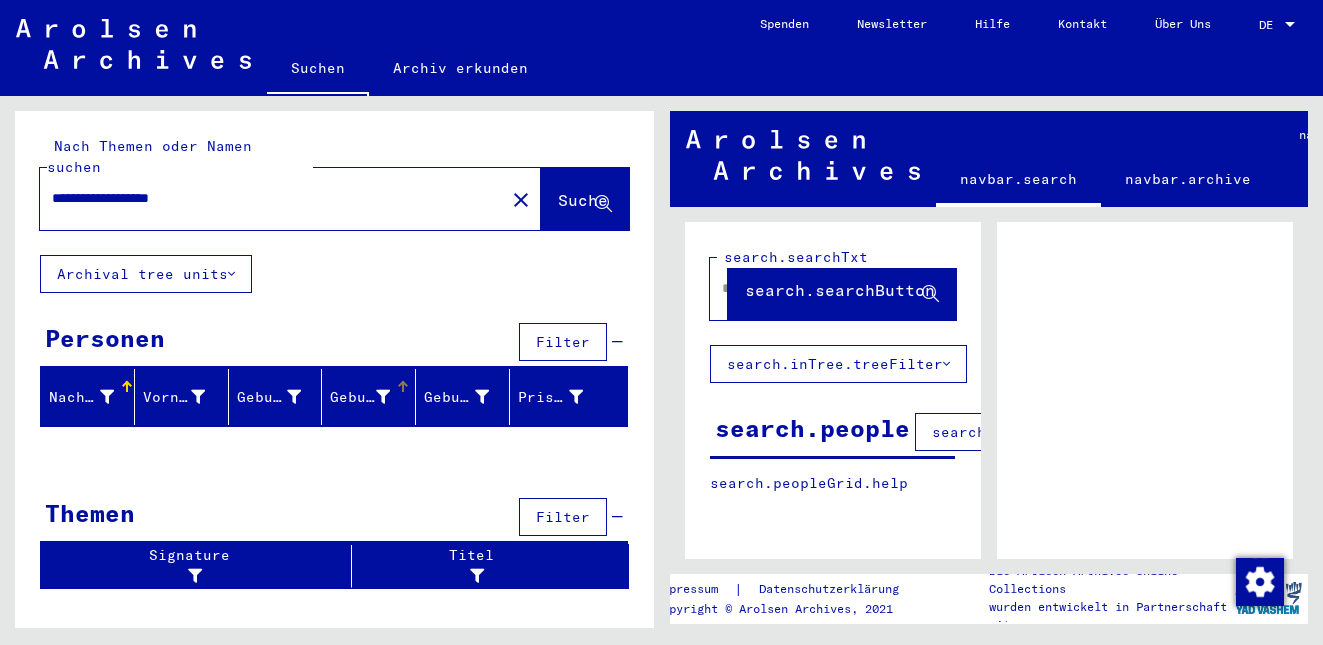 scroll, scrollTop: 0, scrollLeft: 0, axis: both 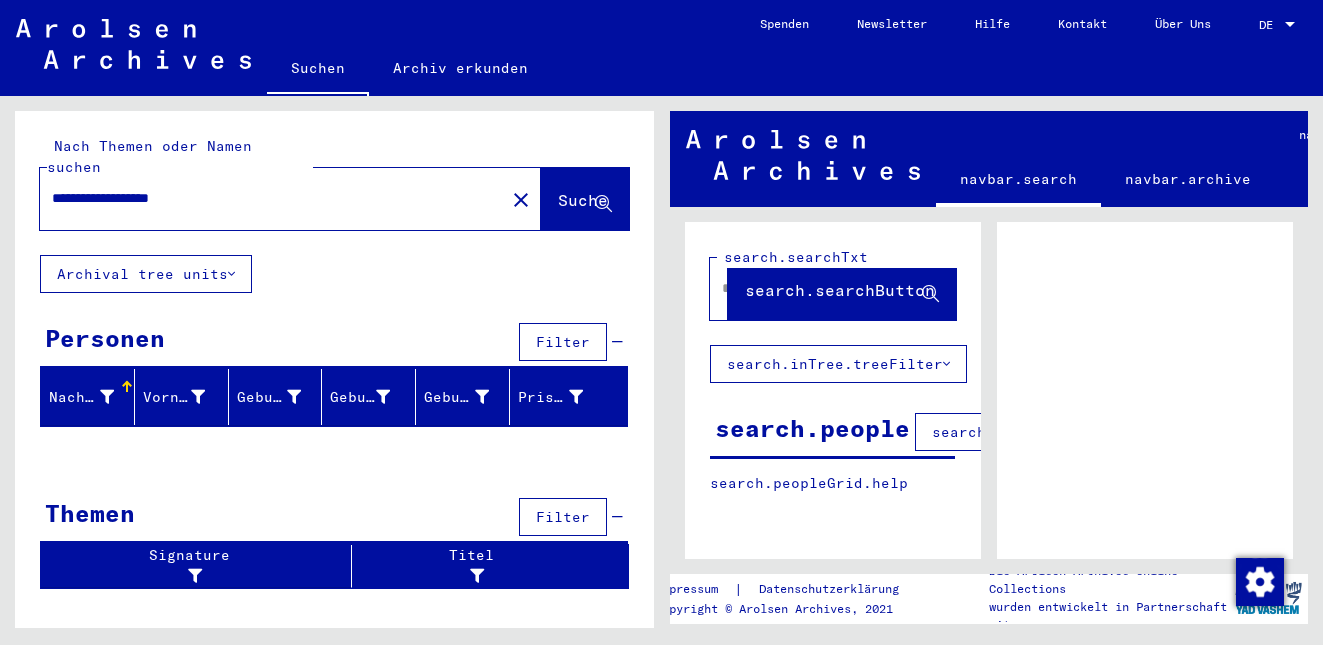 drag, startPoint x: 155, startPoint y: 172, endPoint x: -13, endPoint y: 172, distance: 168 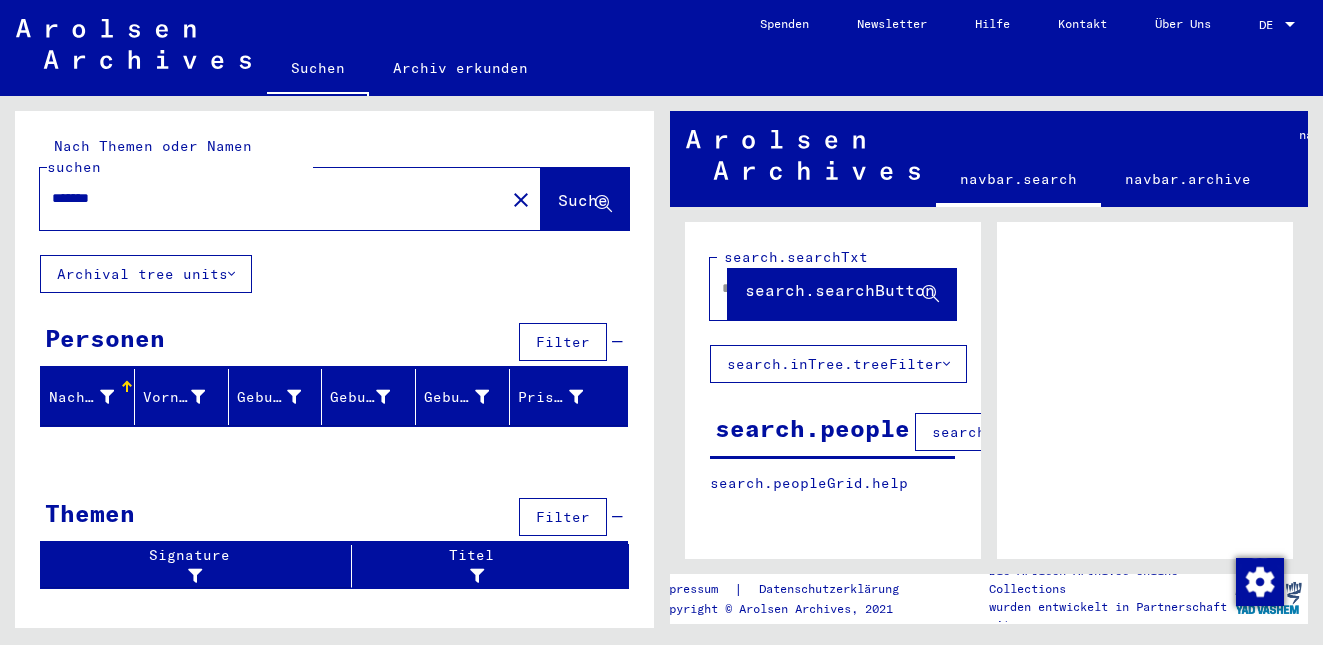 type on "*******" 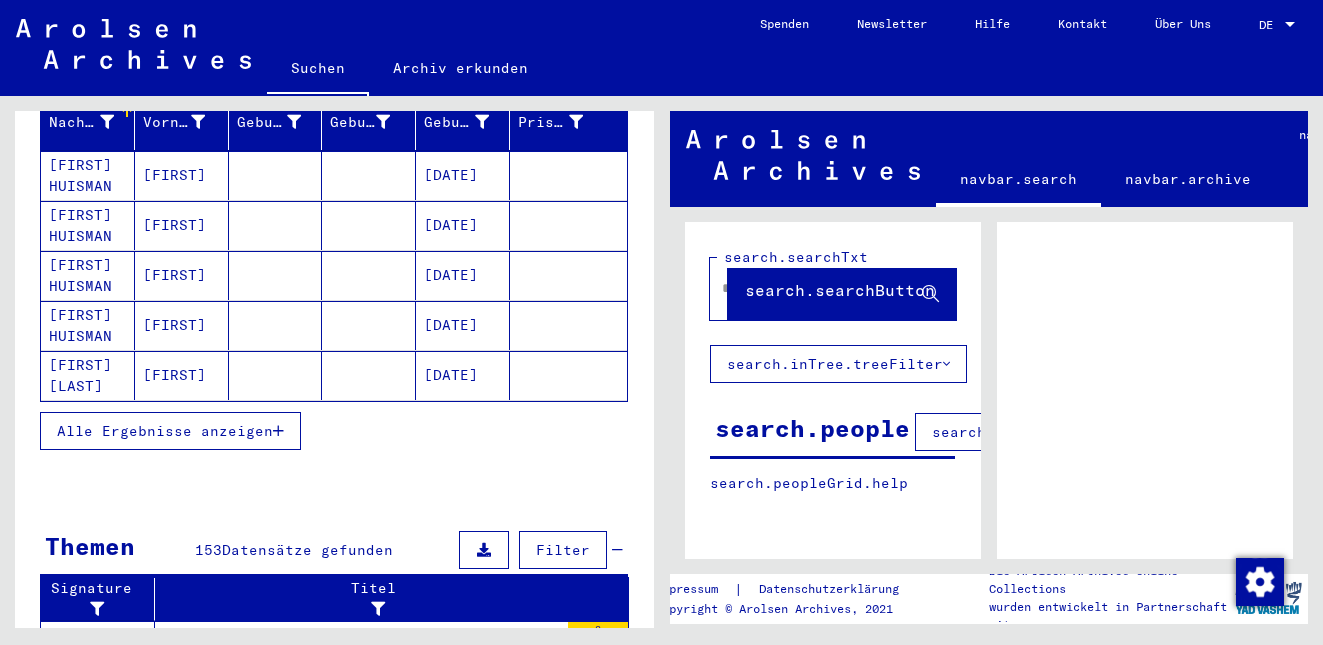 scroll, scrollTop: 239, scrollLeft: 0, axis: vertical 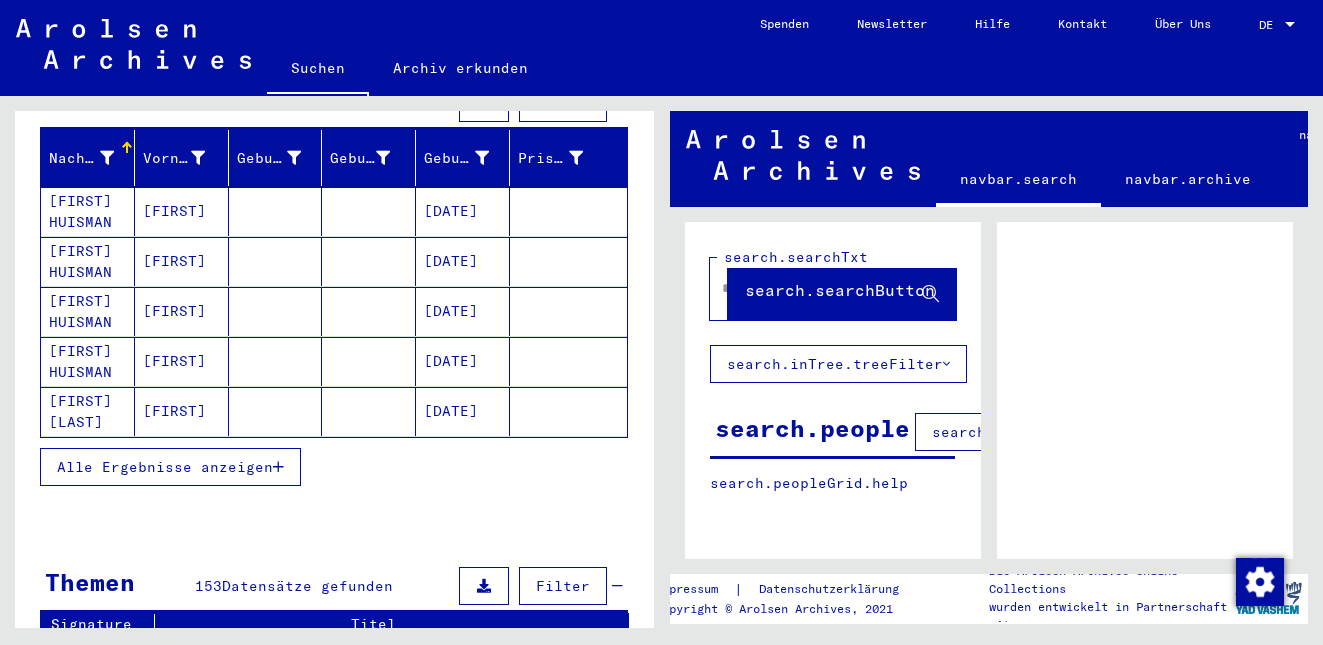 click on "Alle Ergebnisse anzeigen" at bounding box center (165, 467) 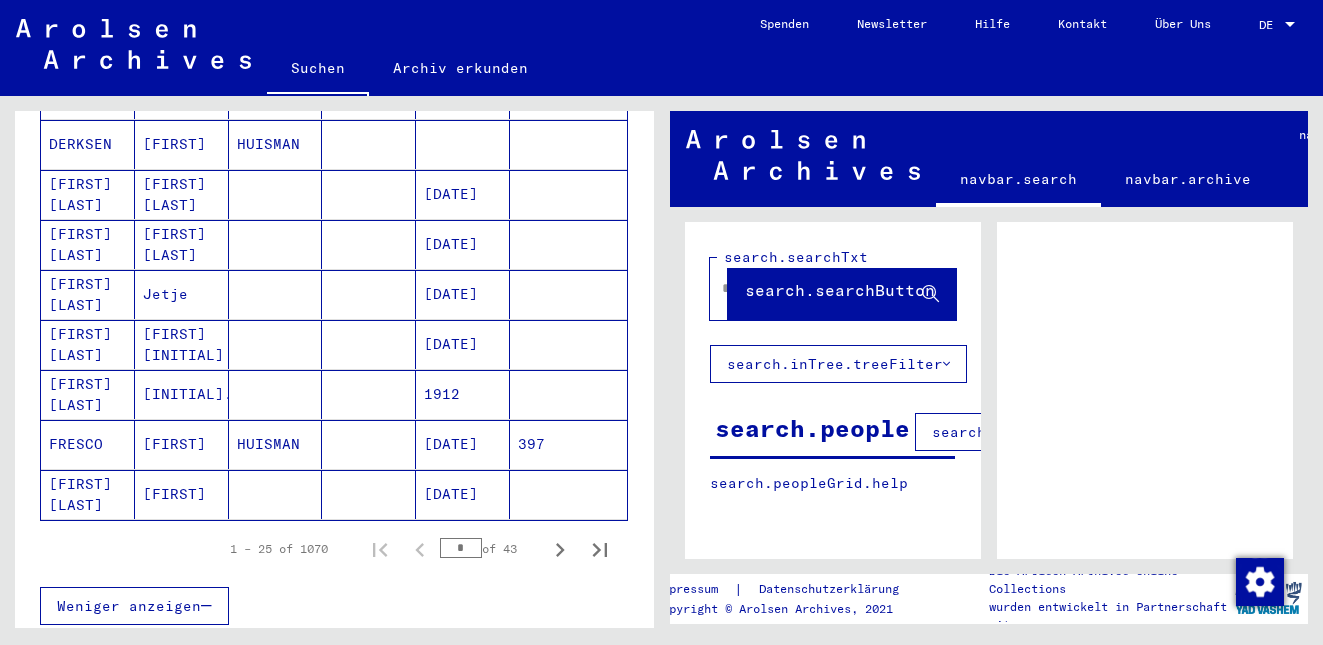 scroll, scrollTop: 1160, scrollLeft: 0, axis: vertical 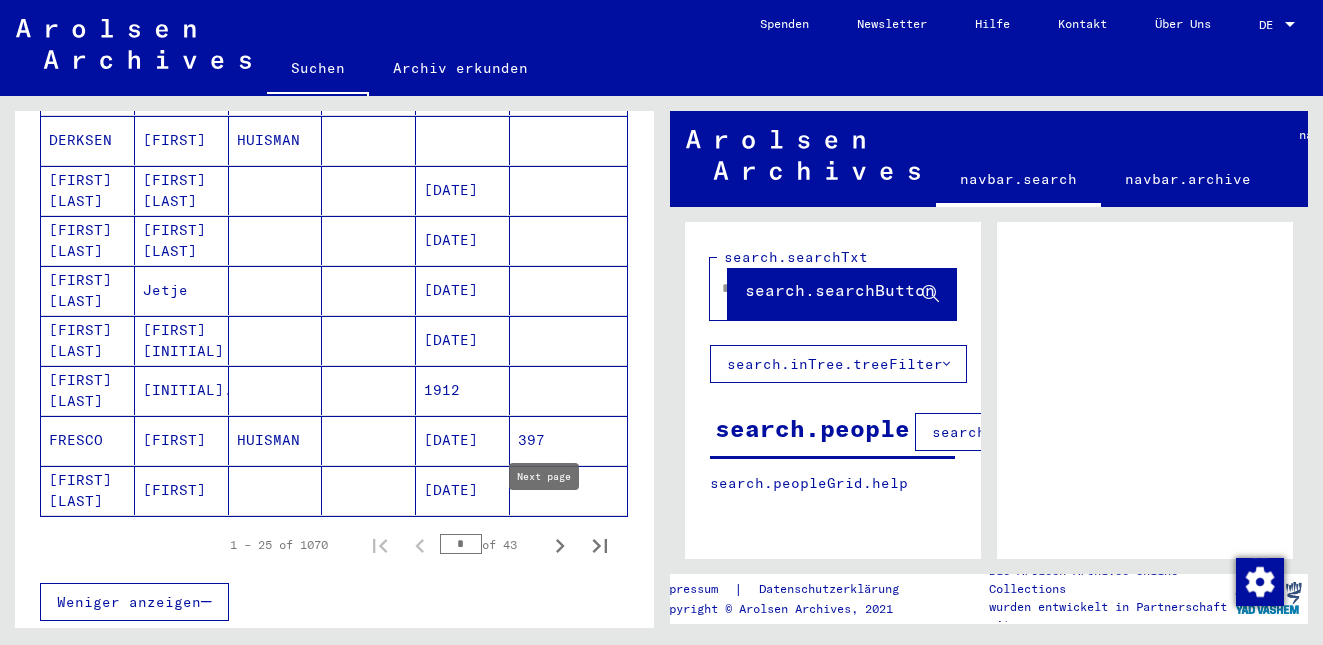 click 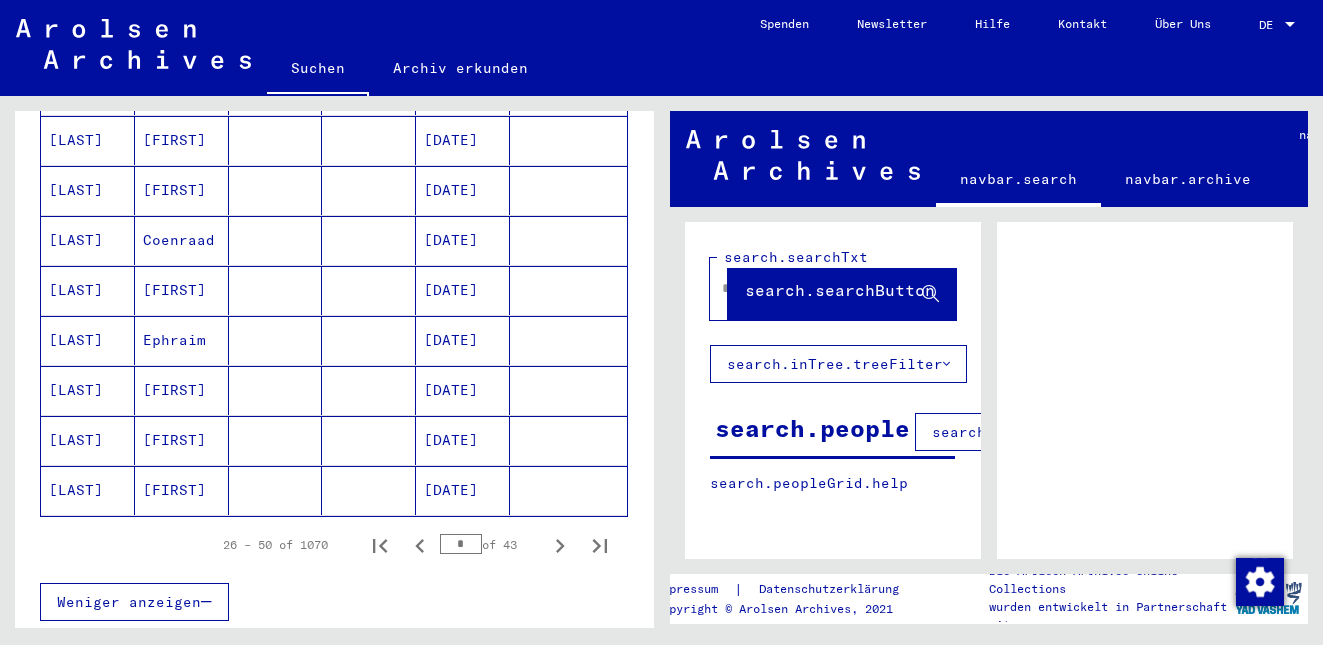 click 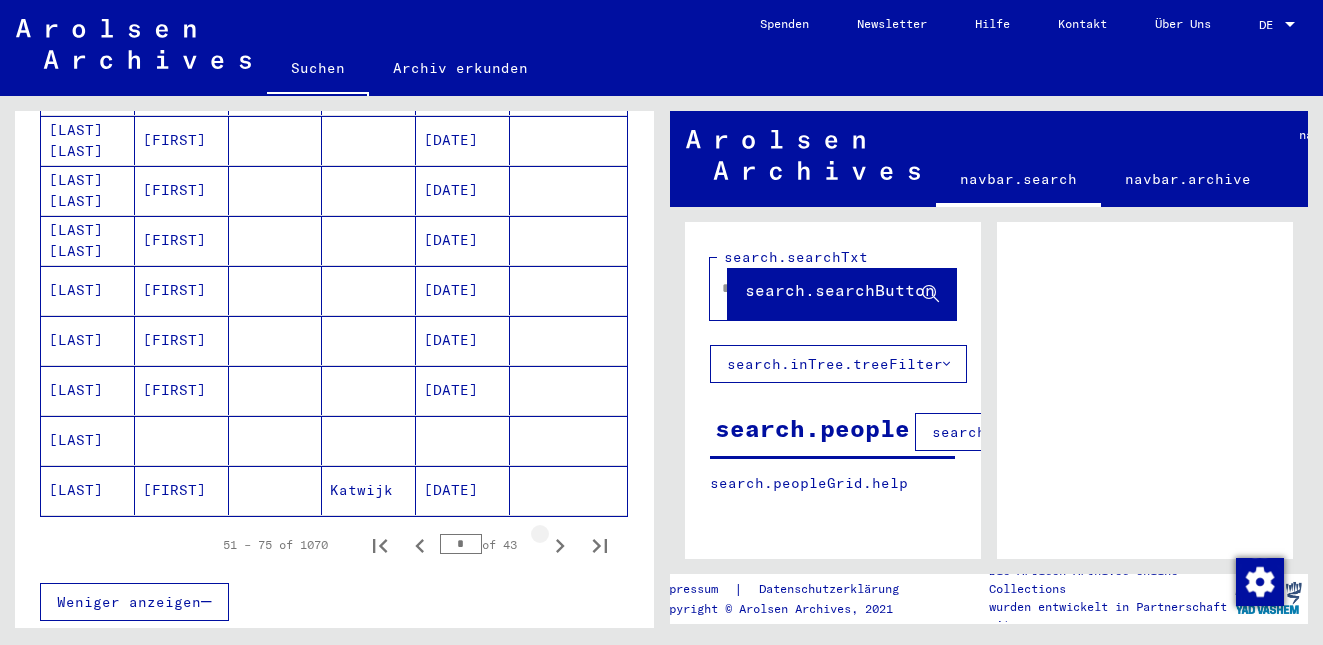 click 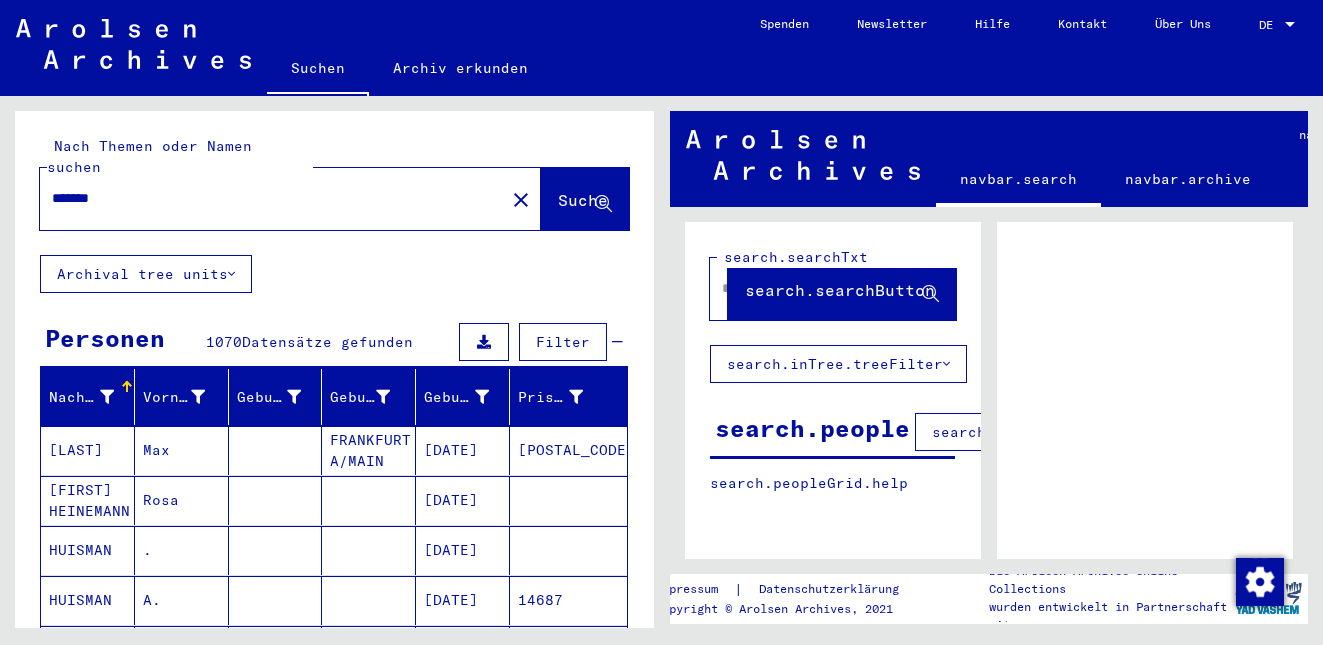scroll, scrollTop: 0, scrollLeft: 0, axis: both 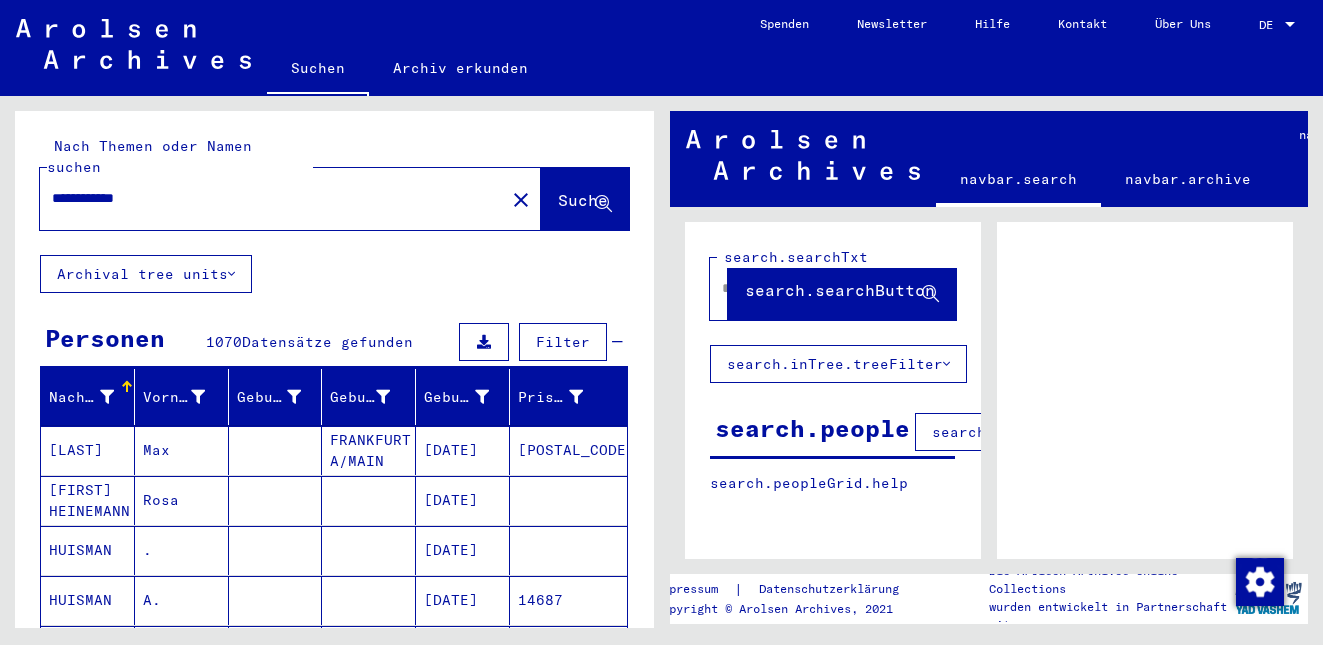 type on "**********" 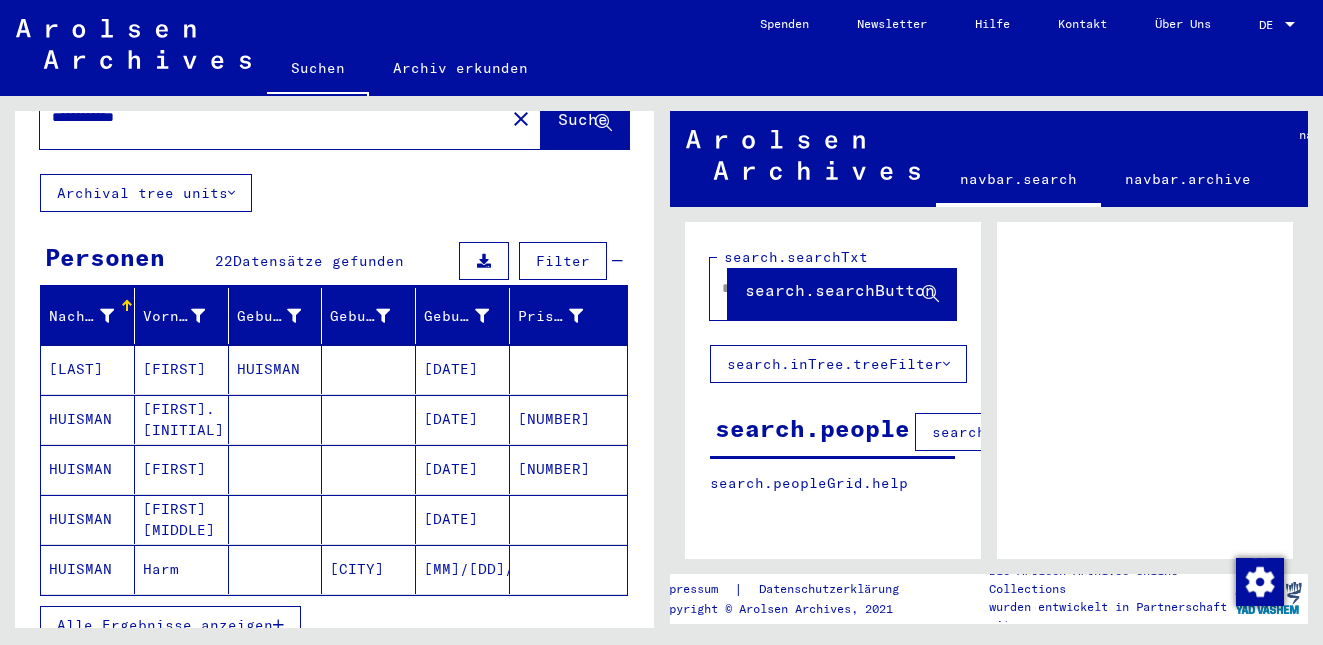 scroll, scrollTop: 85, scrollLeft: 0, axis: vertical 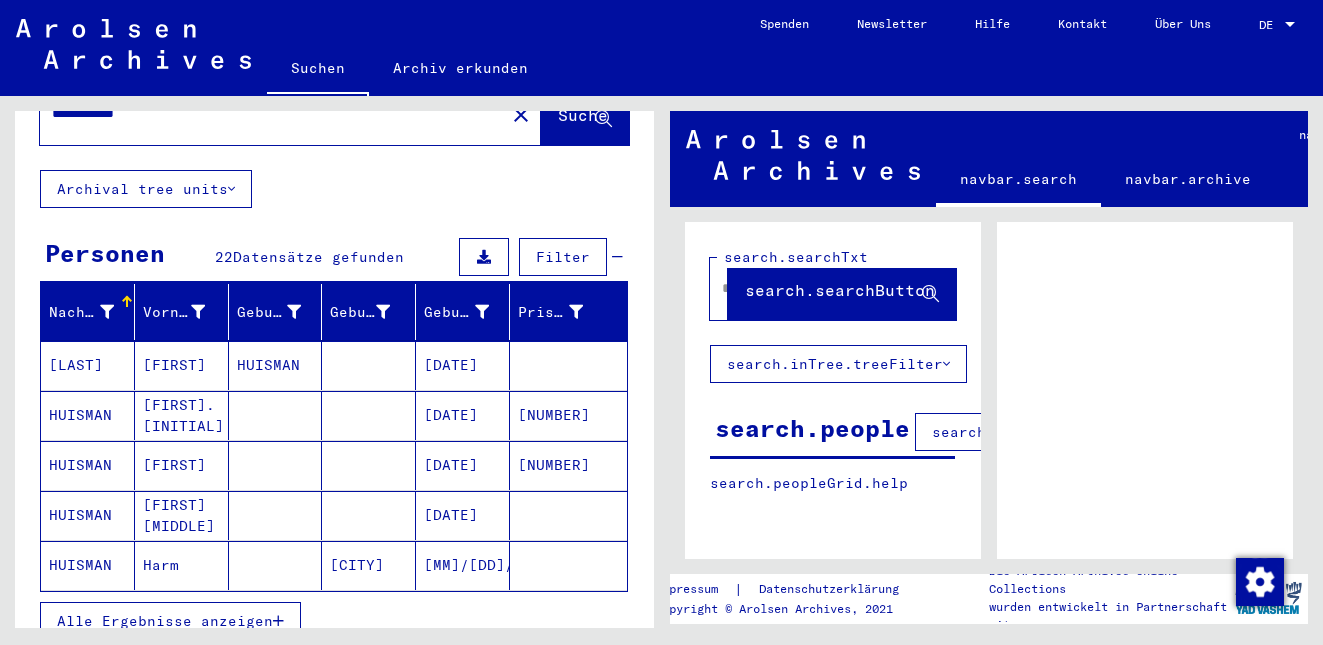 click at bounding box center [369, 565] 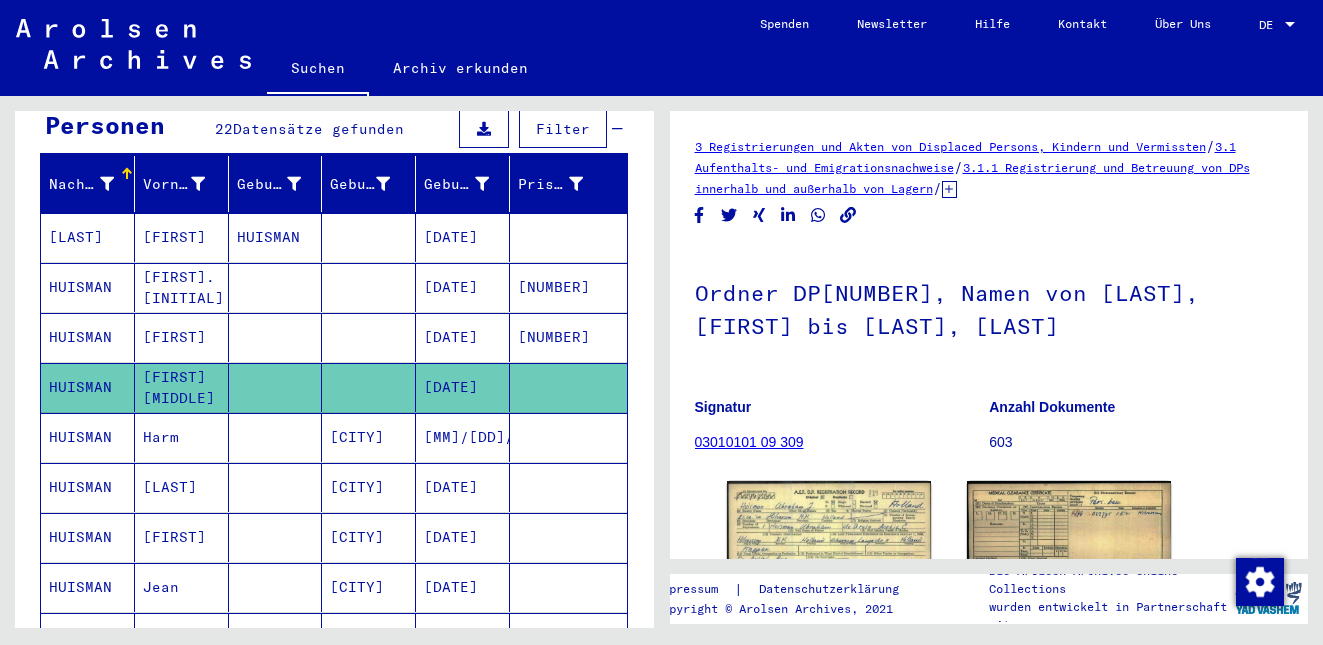 scroll, scrollTop: 254, scrollLeft: 0, axis: vertical 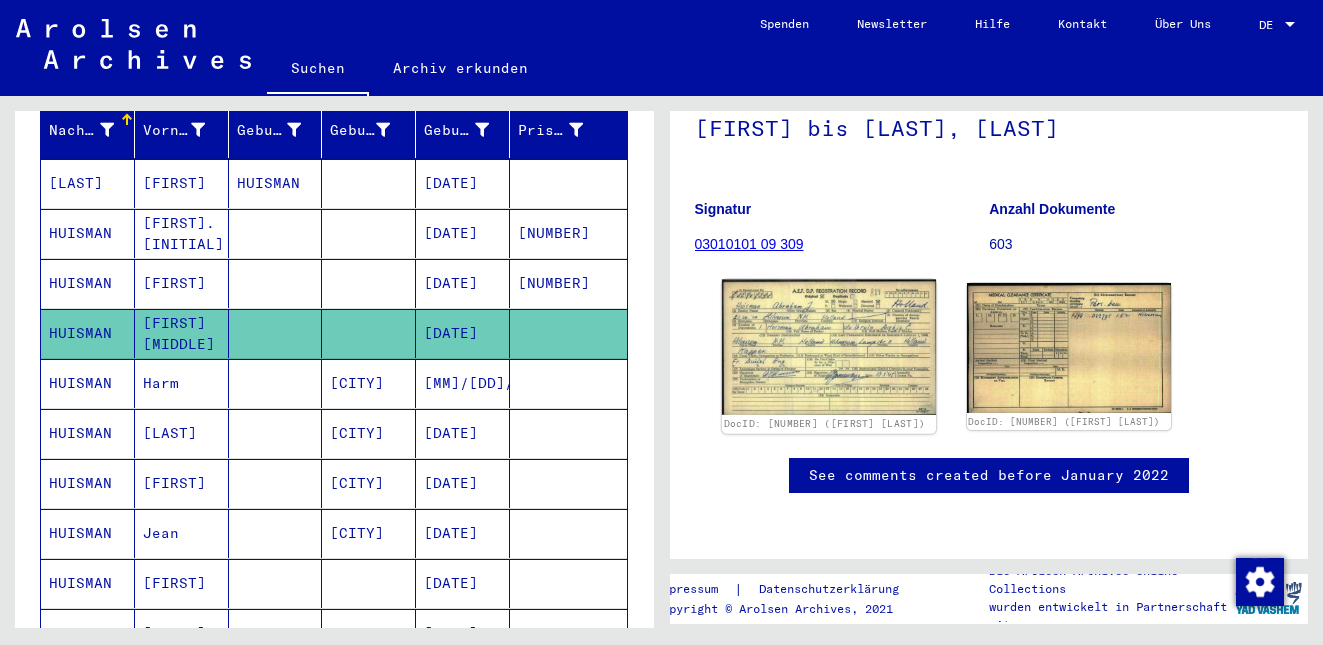 click 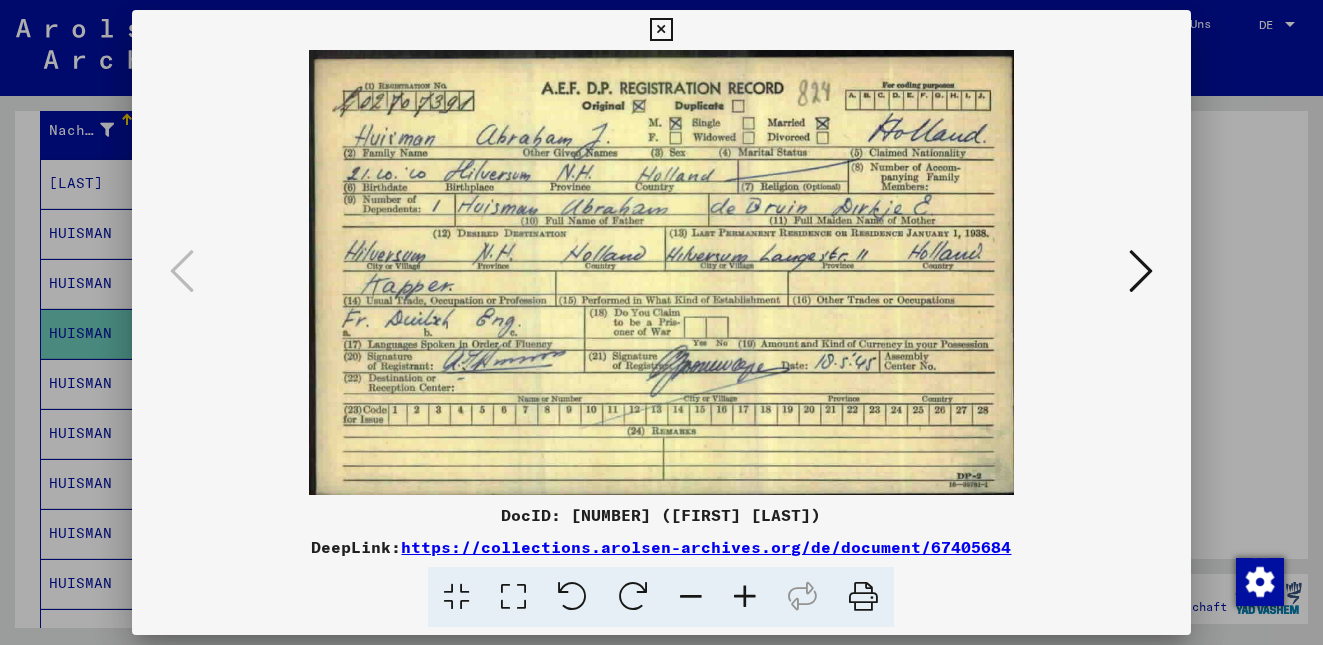 click at bounding box center [1141, 272] 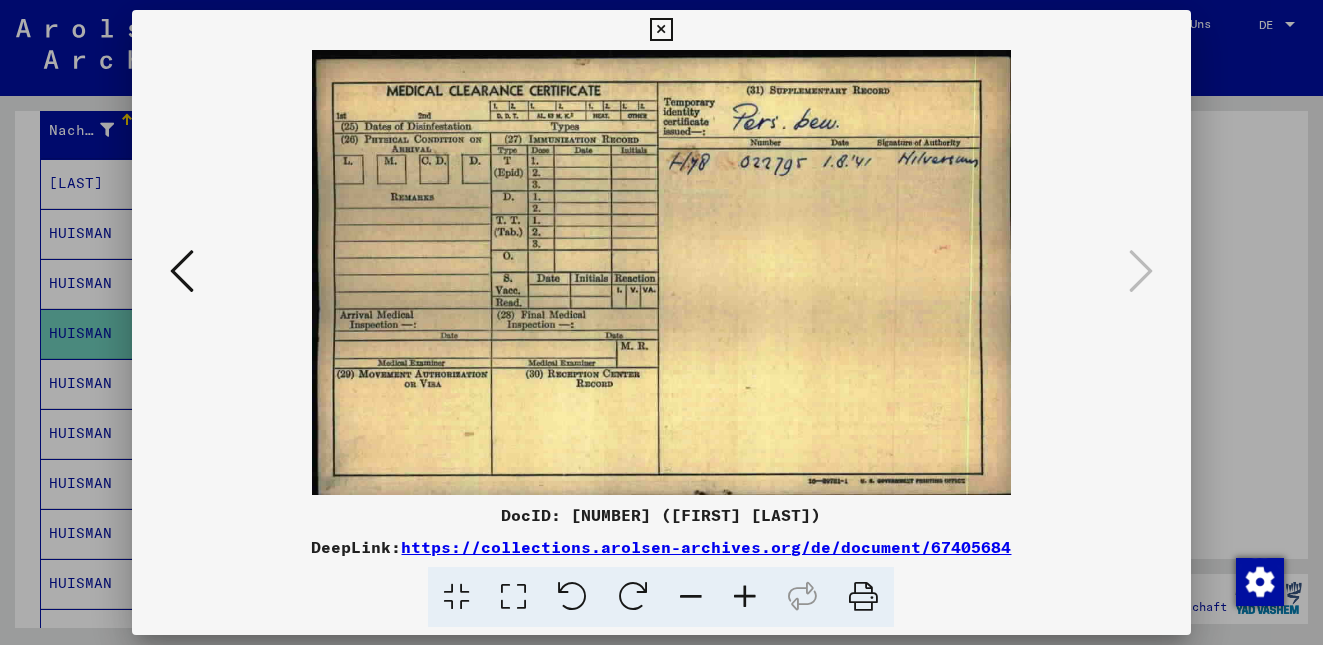 click at bounding box center (661, 30) 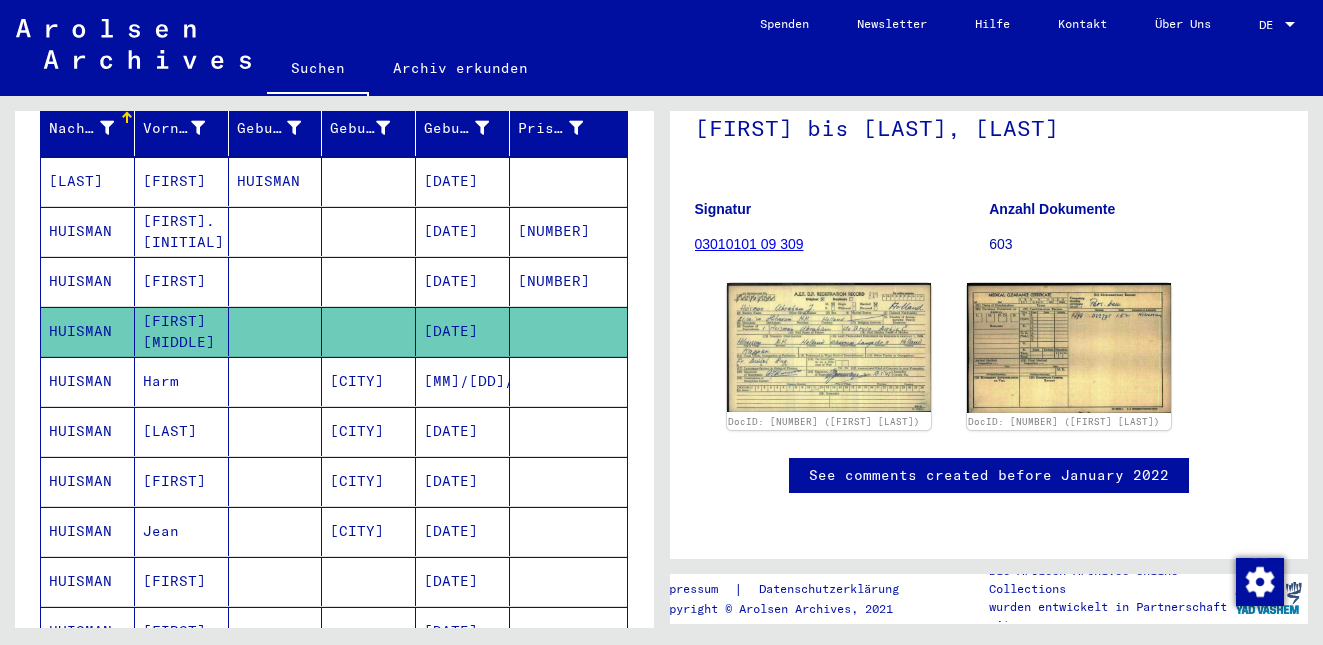scroll, scrollTop: 260, scrollLeft: 0, axis: vertical 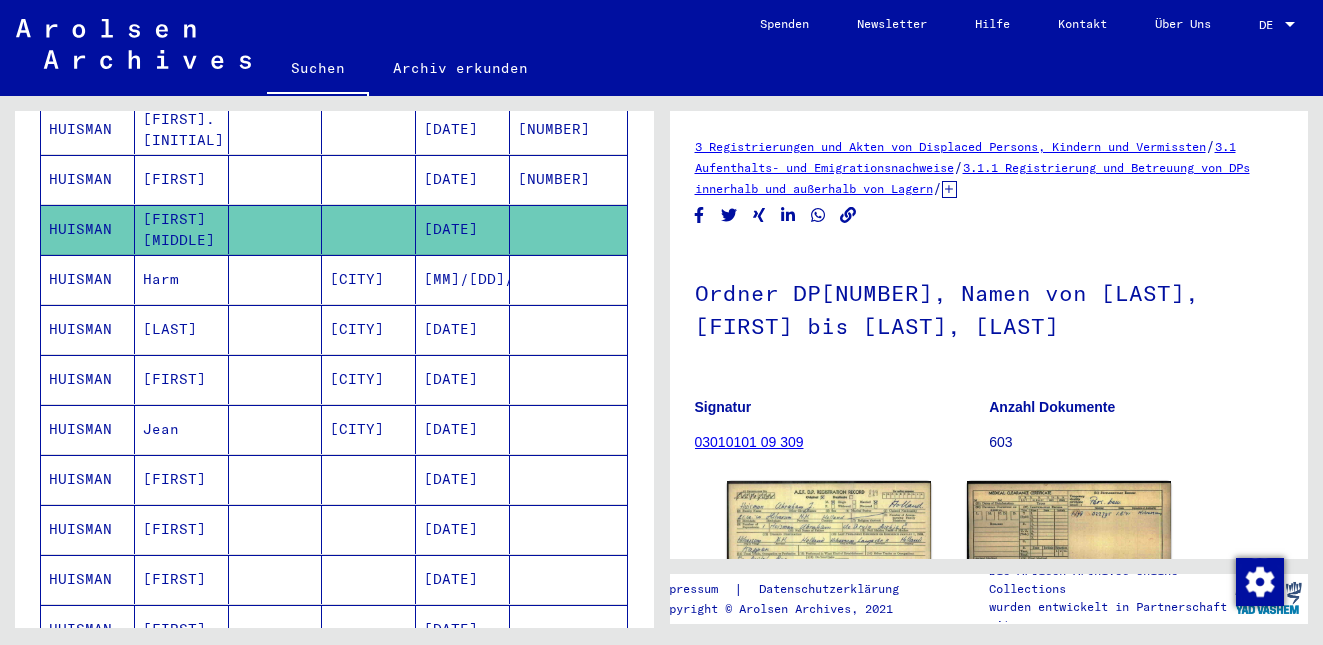 click on "[CITY]" at bounding box center [369, 479] 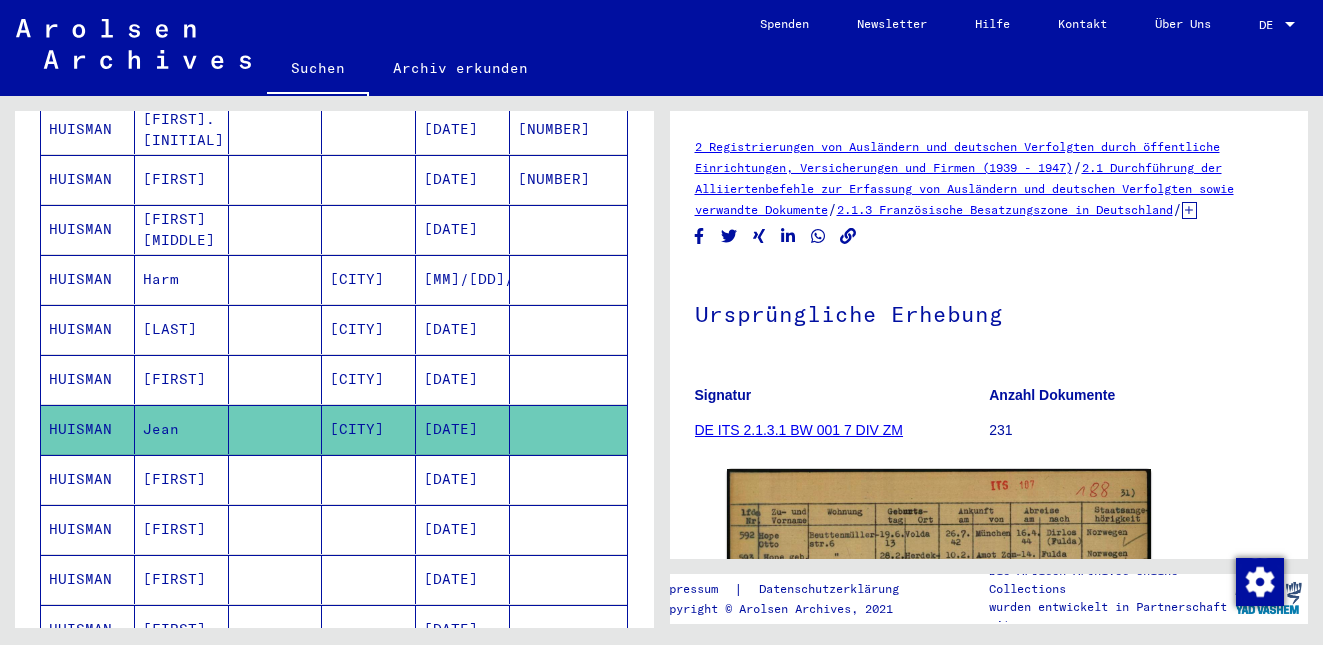 scroll, scrollTop: 0, scrollLeft: 0, axis: both 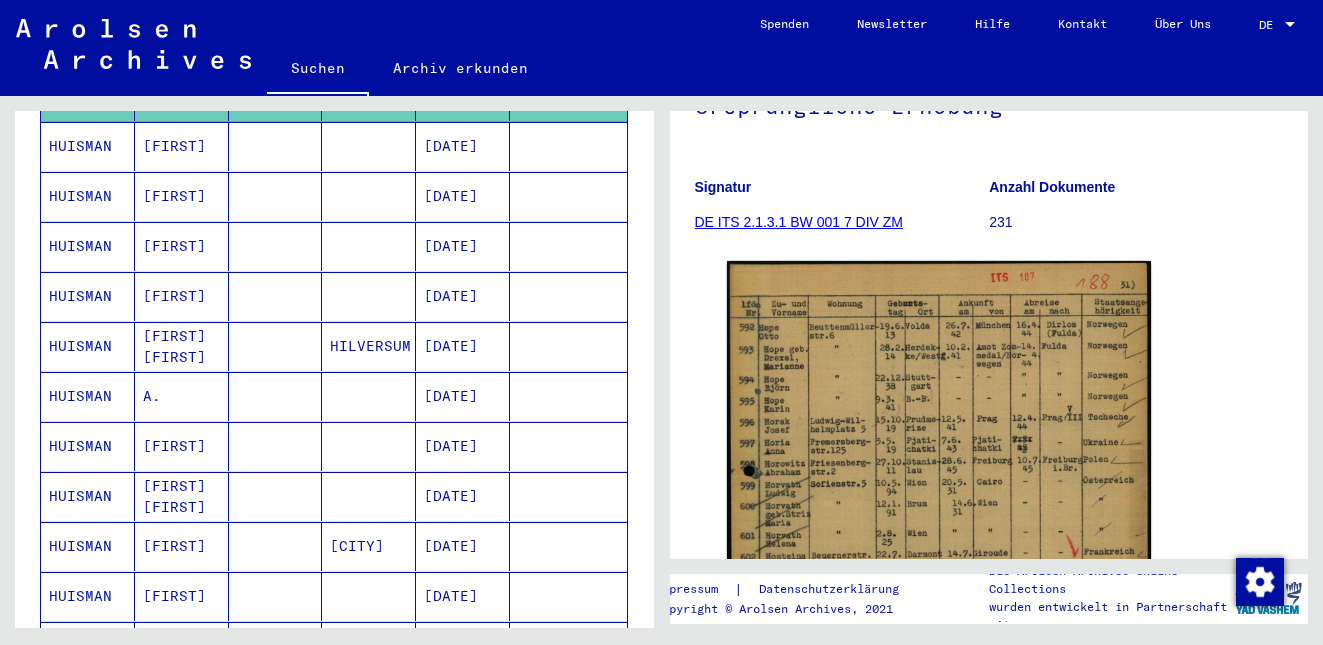 click at bounding box center (276, 346) 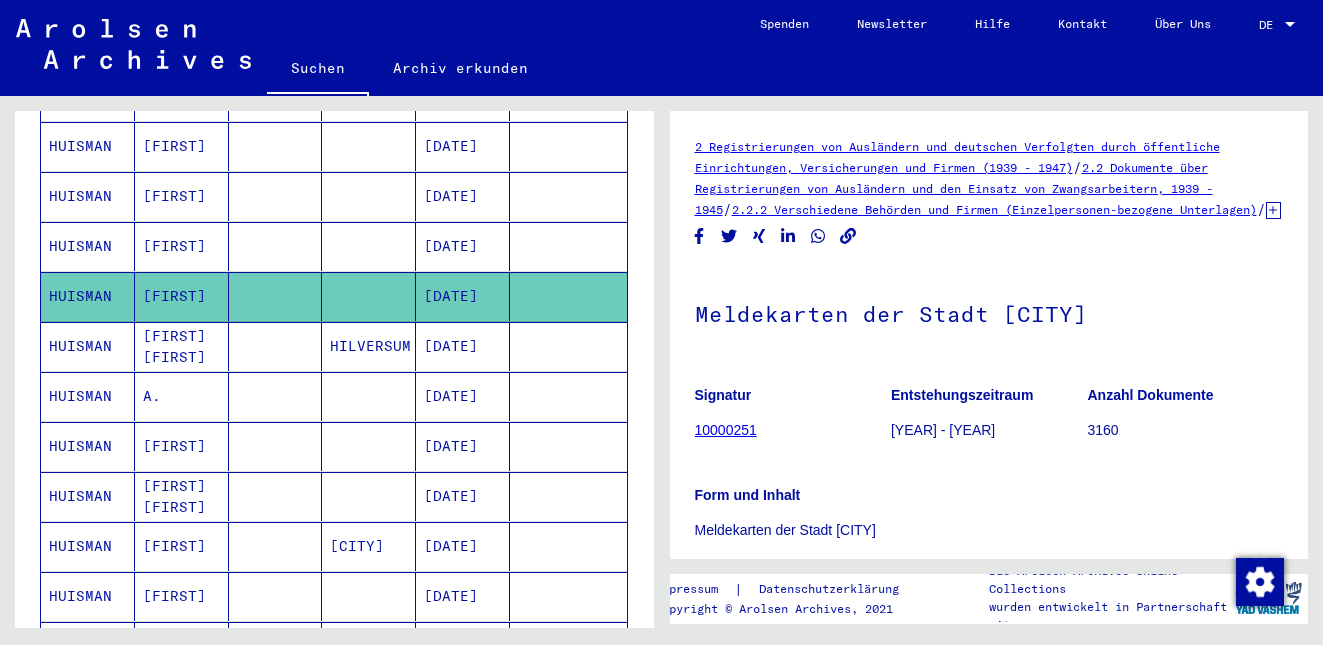 scroll, scrollTop: 0, scrollLeft: 0, axis: both 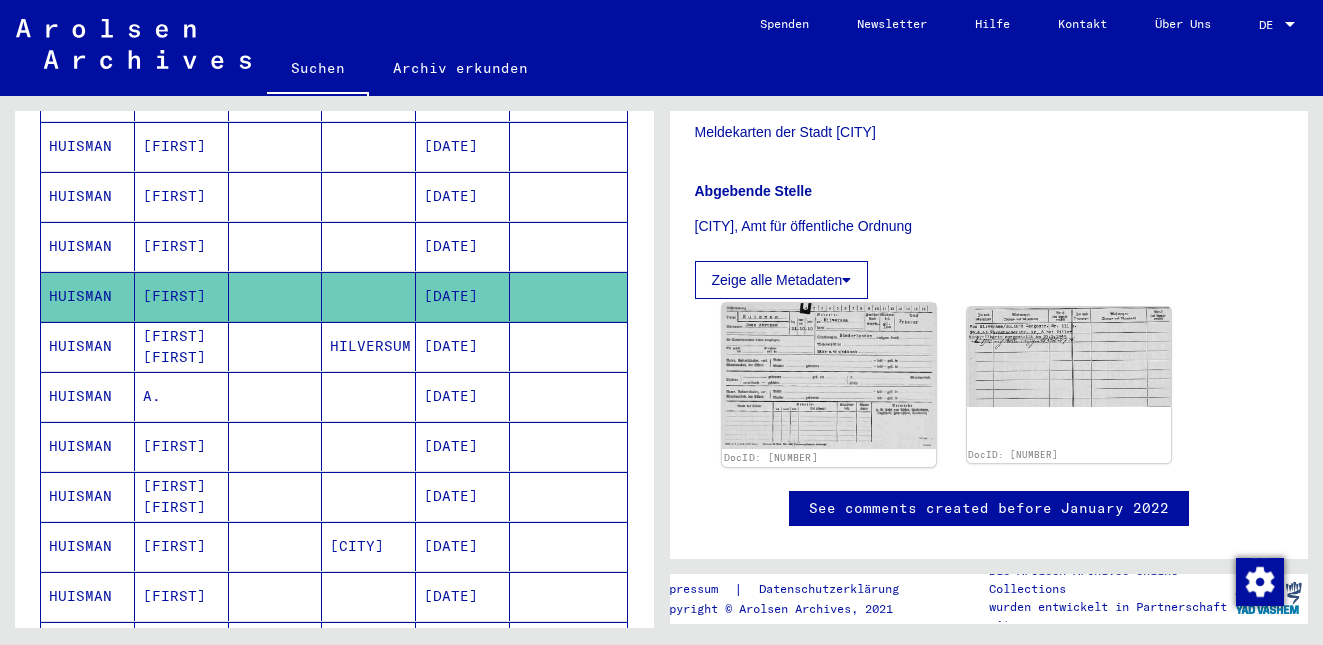 click 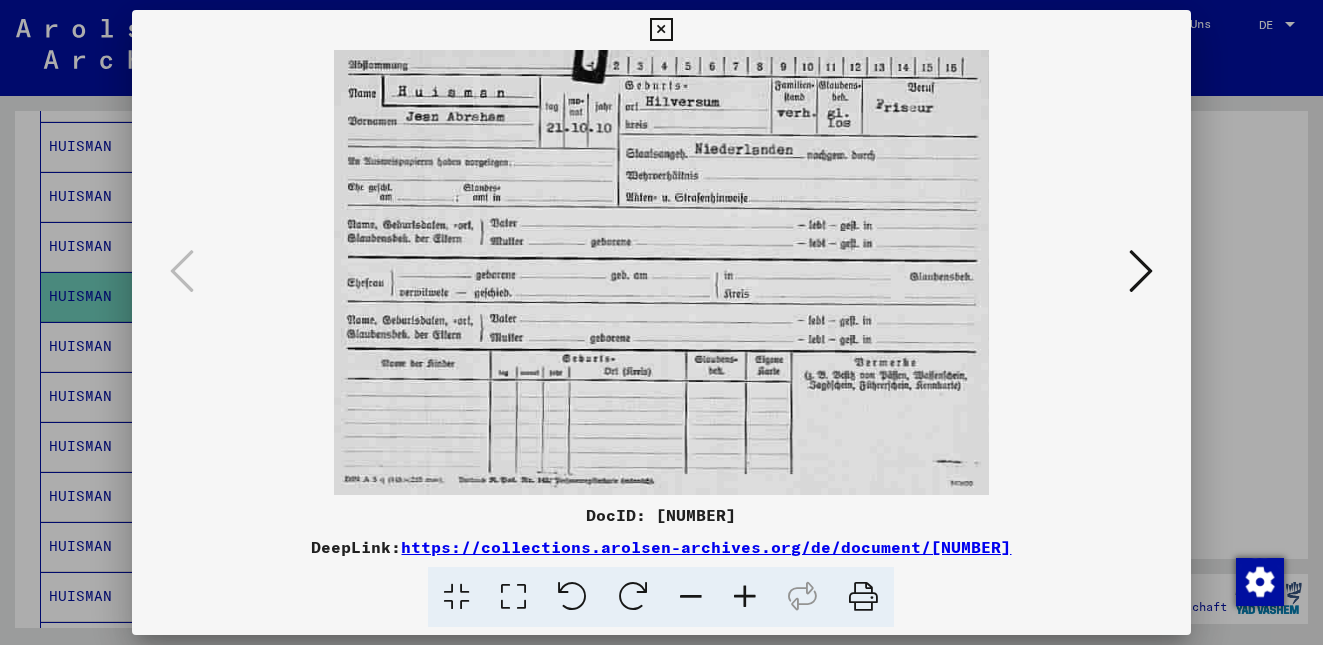click at bounding box center (1141, 271) 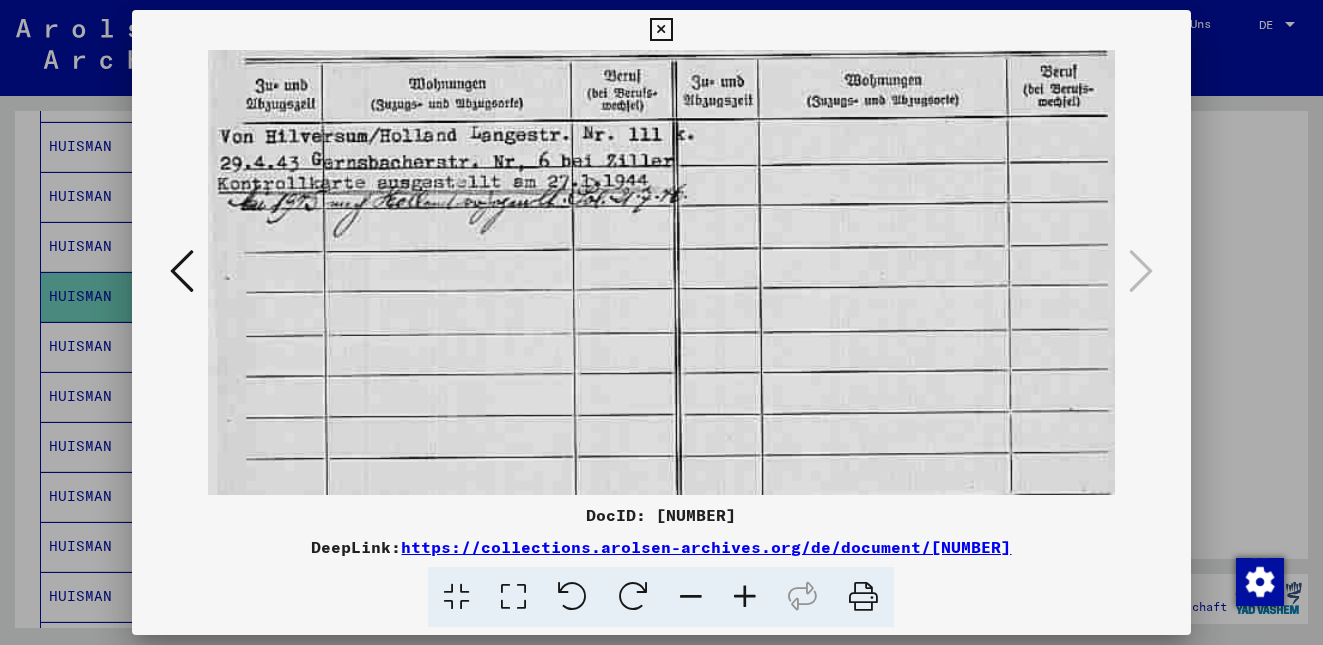 click at bounding box center (661, 30) 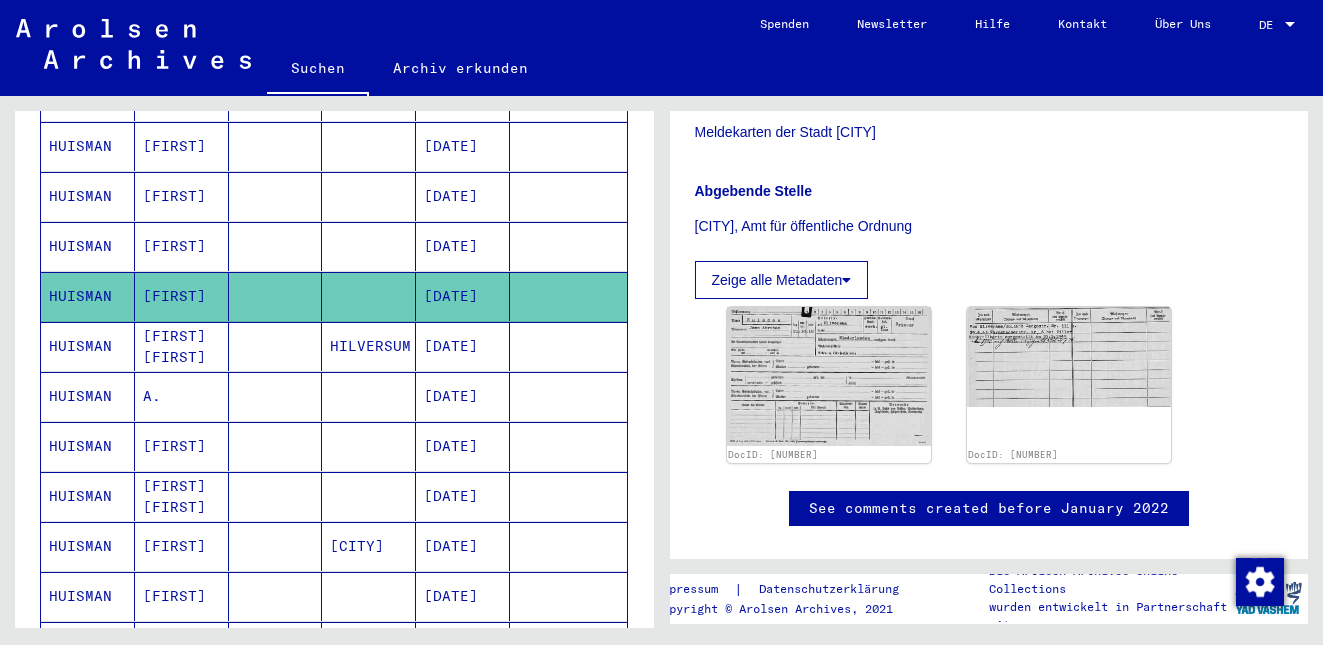 click at bounding box center [276, 396] 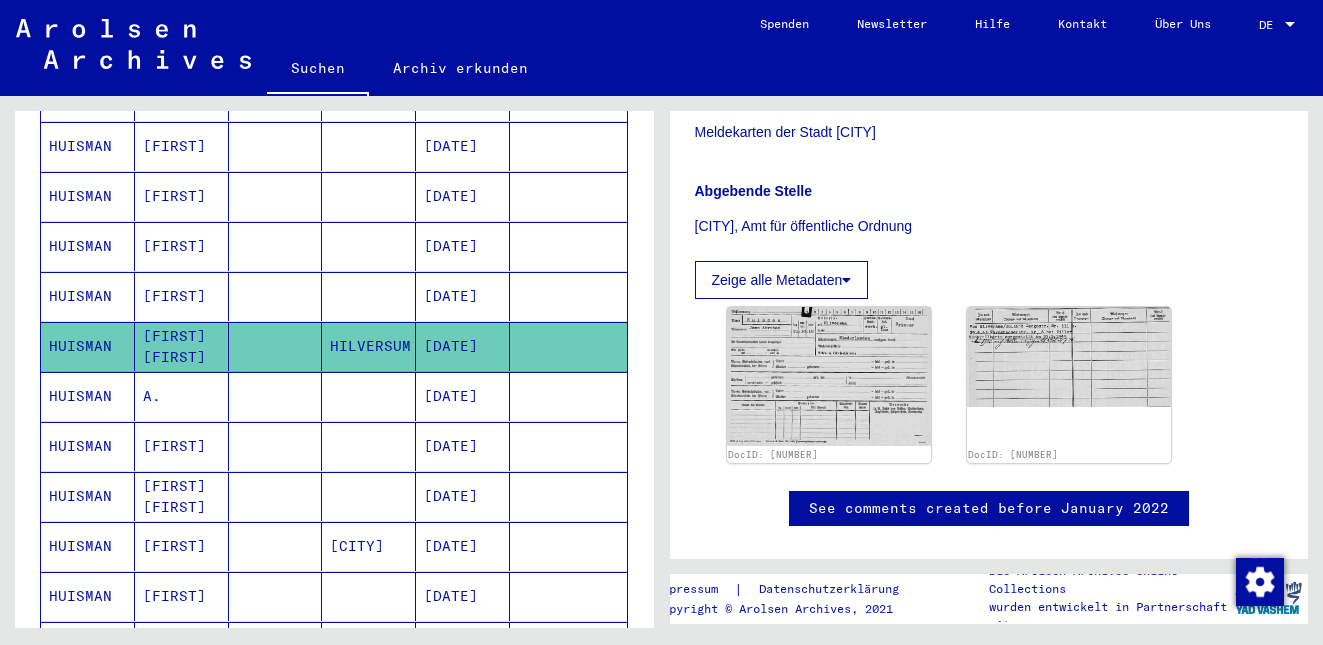 click on "[DATE]" at bounding box center [463, 346] 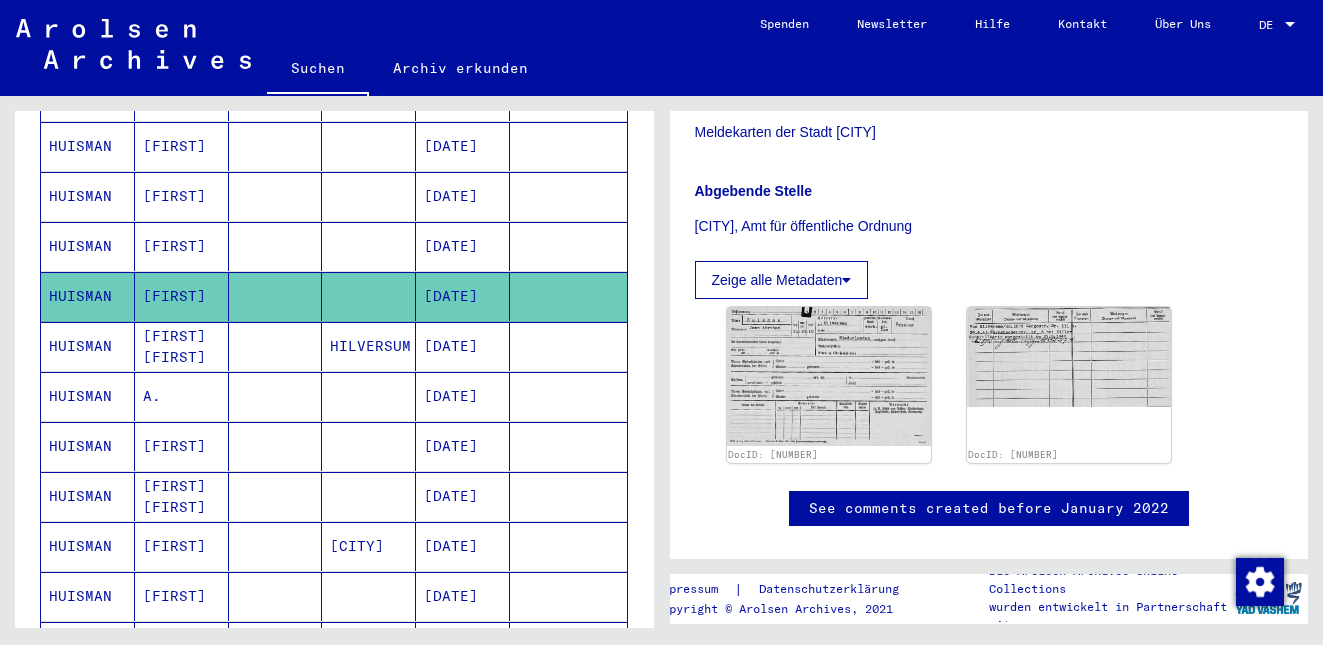 click on "[DATE]" at bounding box center (463, 396) 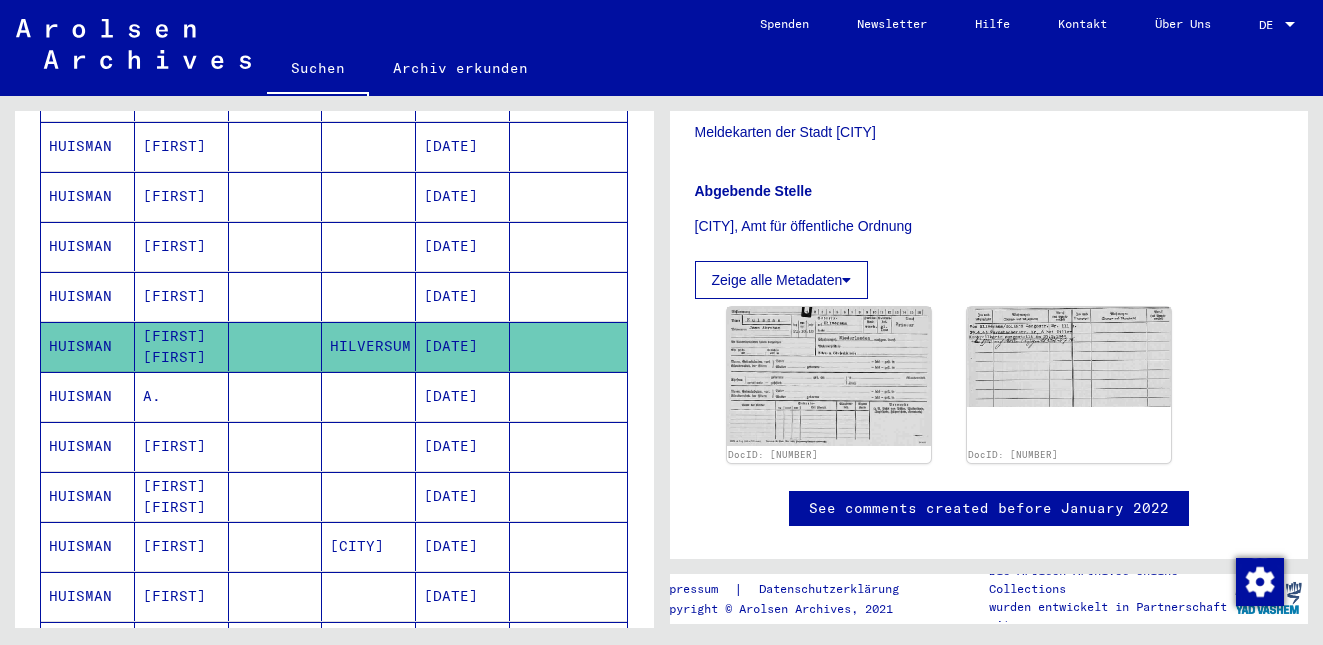 click on "[DATE]" at bounding box center (463, 446) 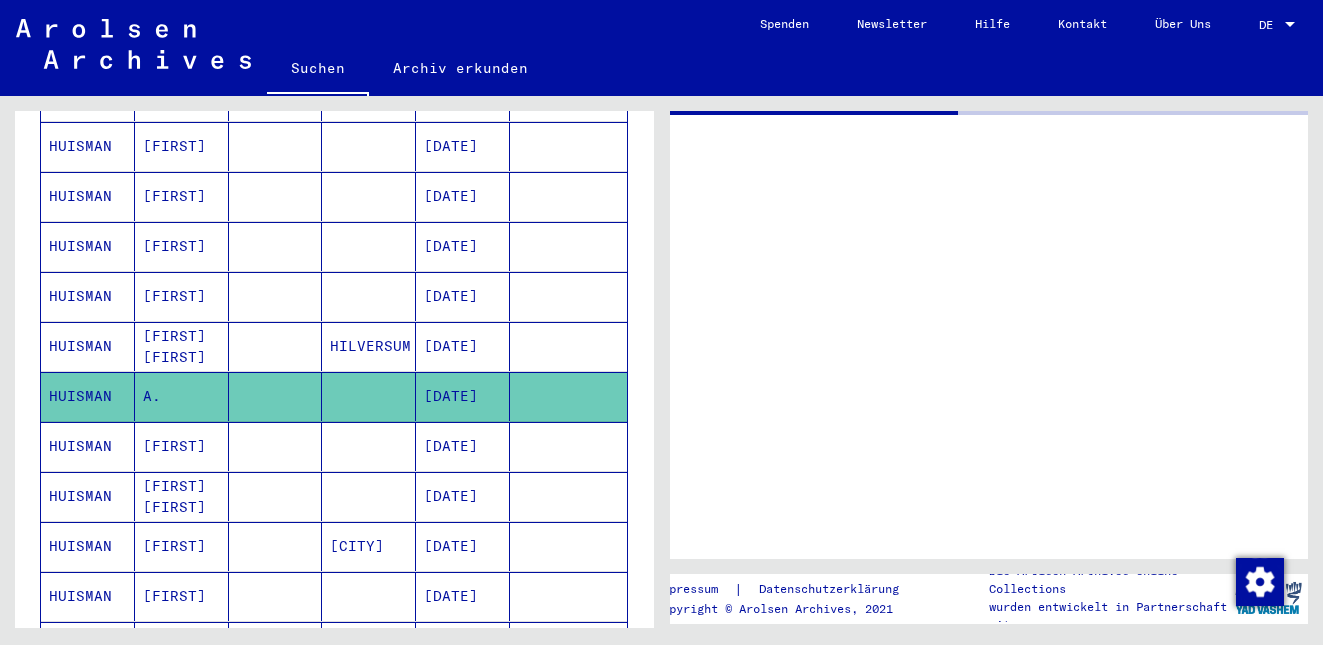 scroll, scrollTop: 0, scrollLeft: 0, axis: both 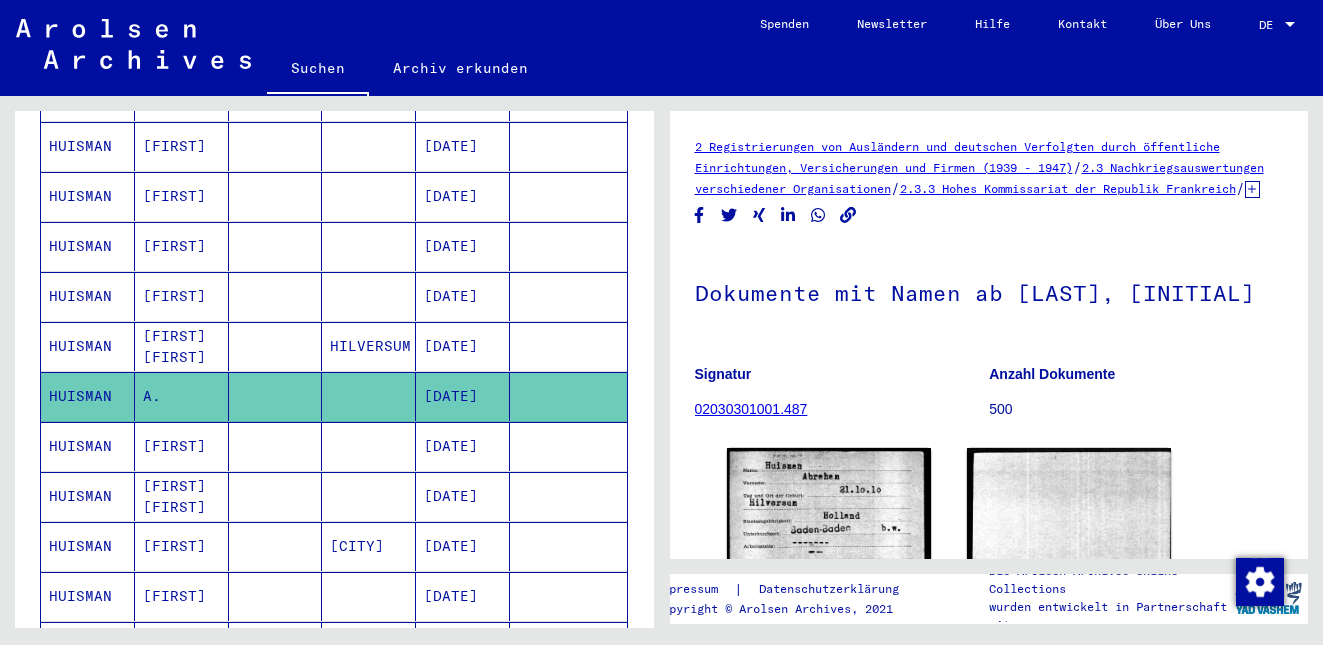 click on "[DATE]" at bounding box center [463, 396] 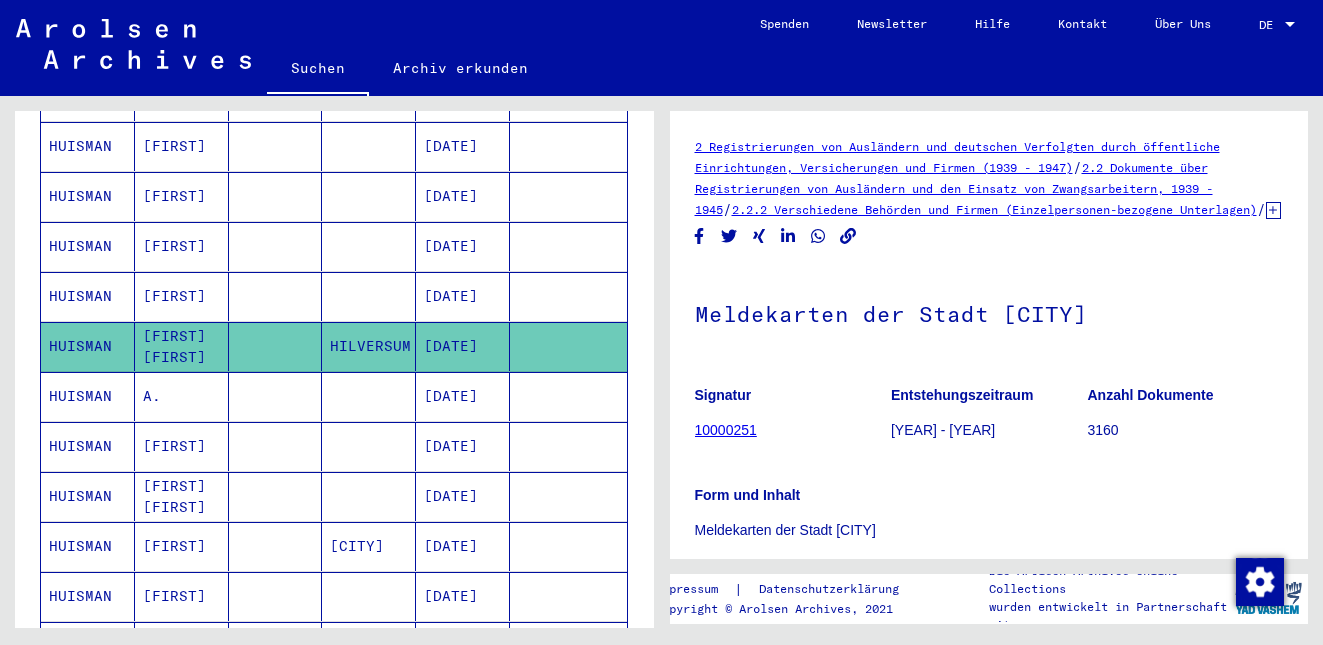scroll, scrollTop: 0, scrollLeft: 0, axis: both 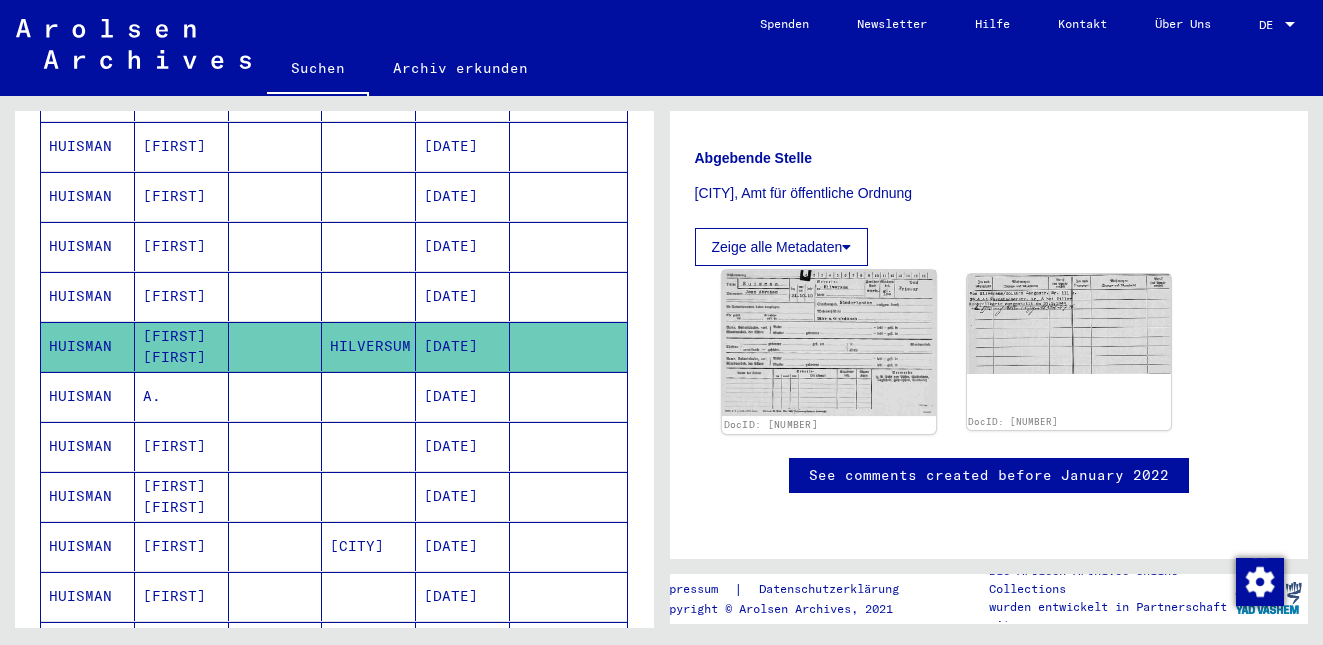 click 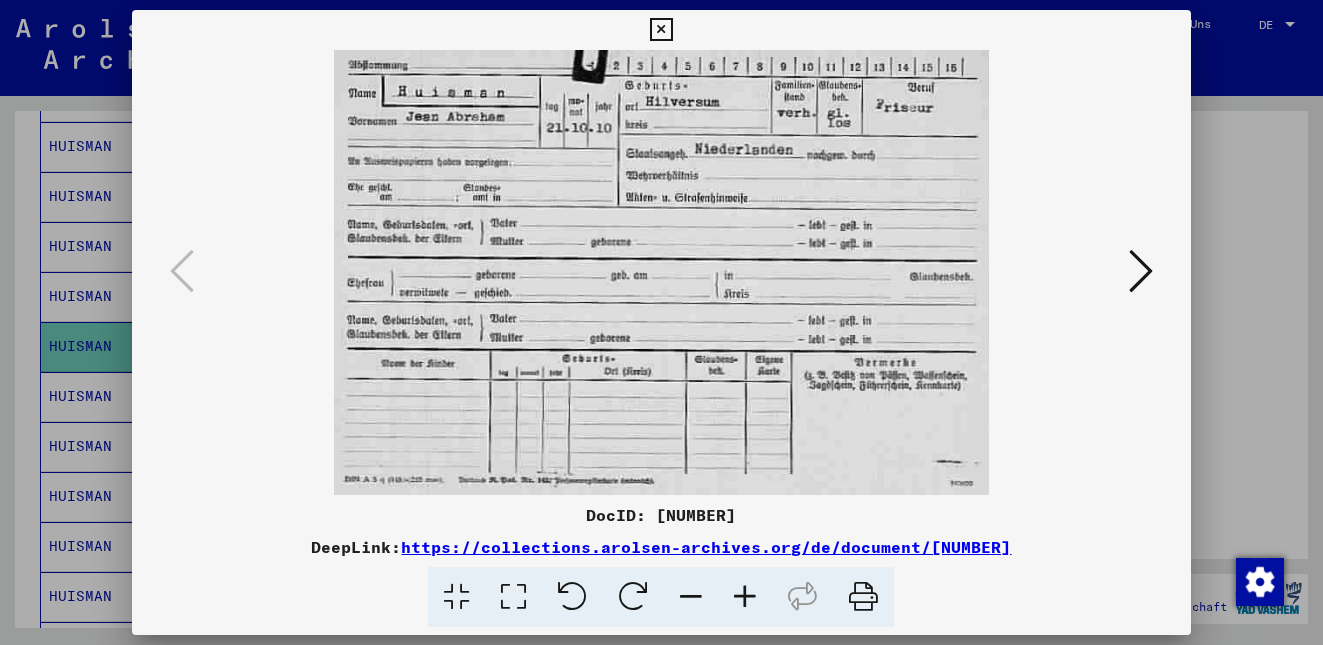 click at bounding box center [1141, 271] 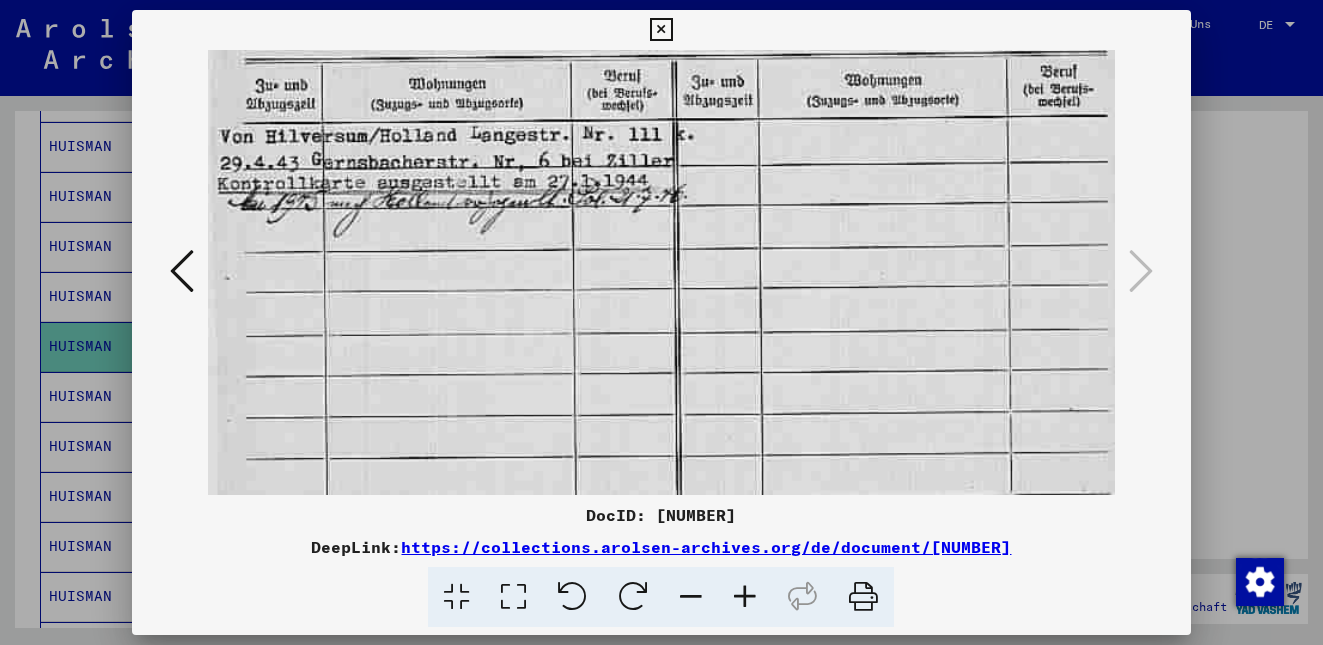 click at bounding box center [661, 30] 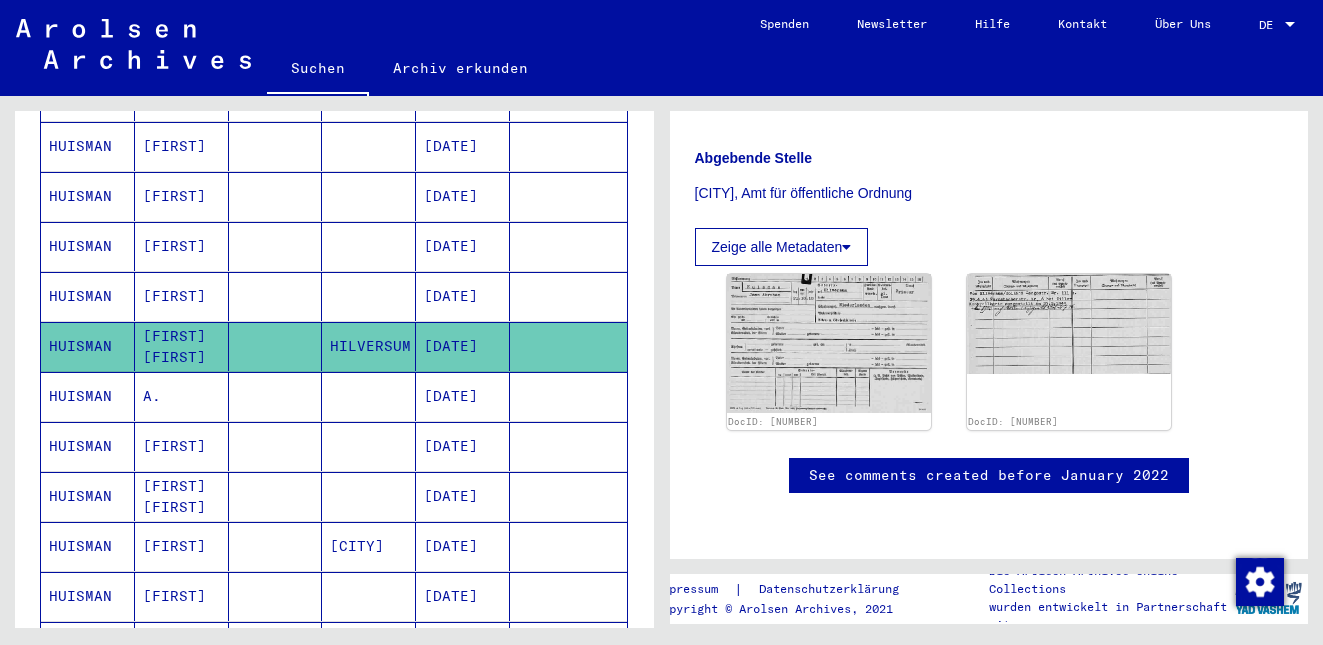 click at bounding box center (369, 346) 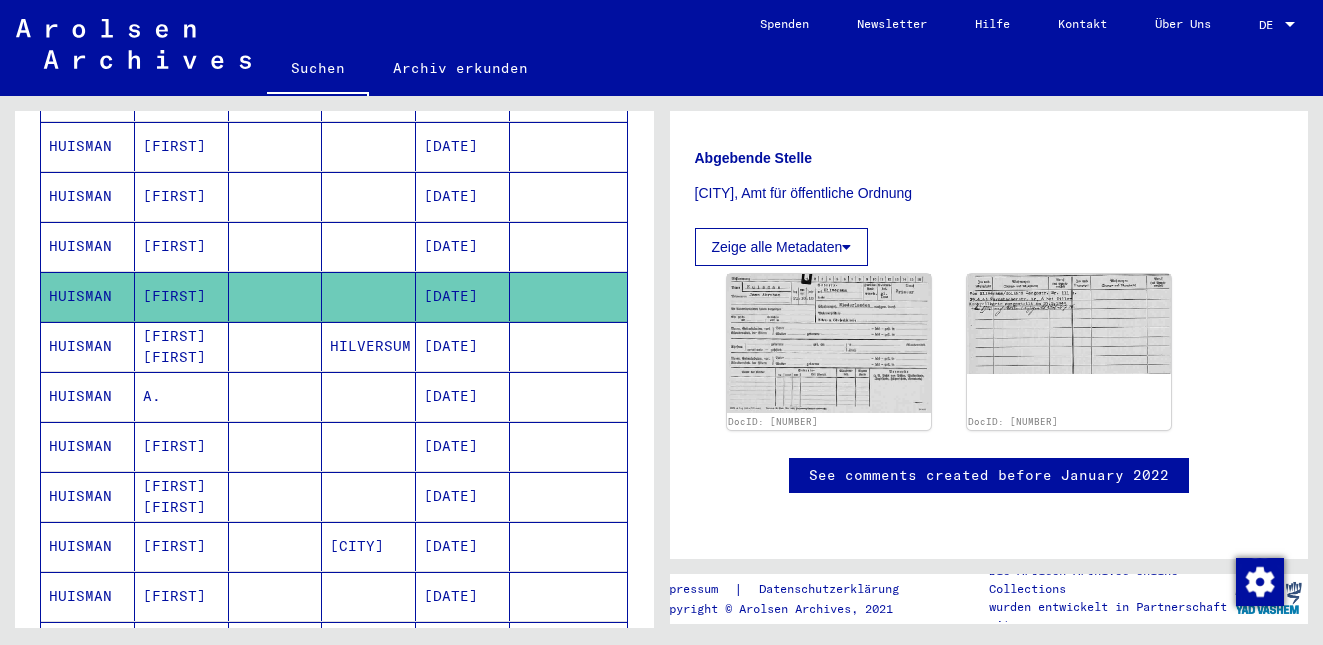 click on "[DATE]" at bounding box center (463, 296) 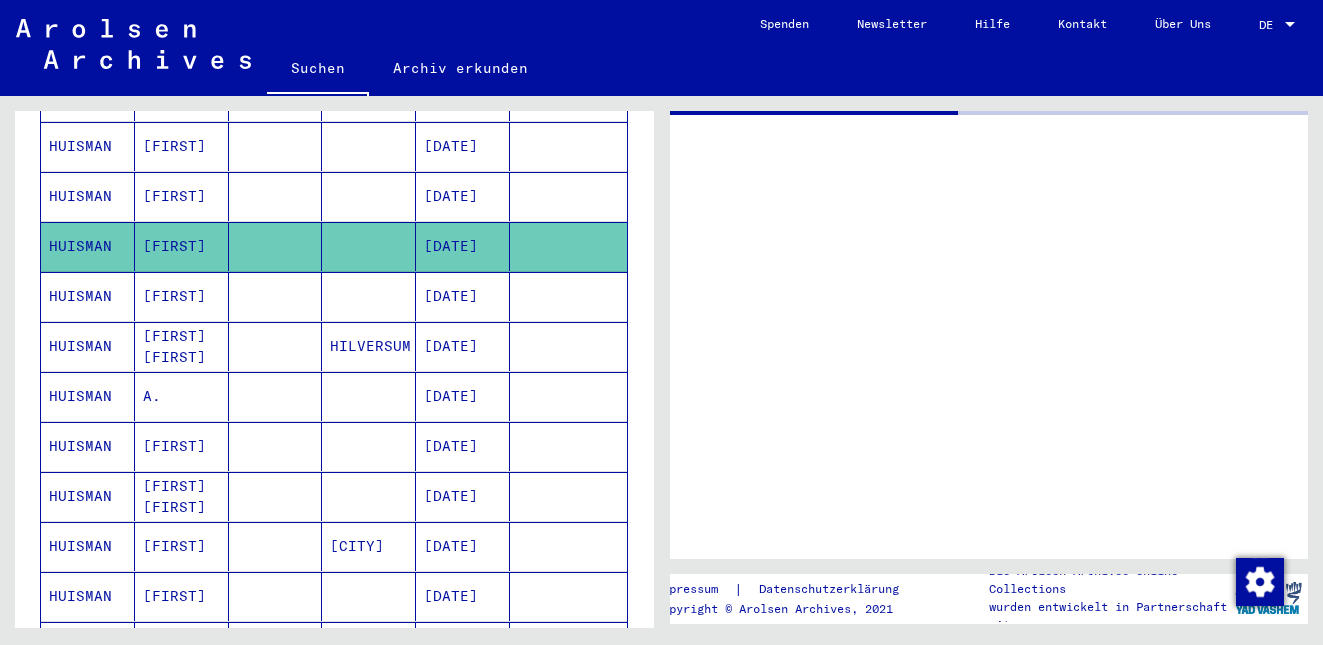 scroll, scrollTop: 0, scrollLeft: 0, axis: both 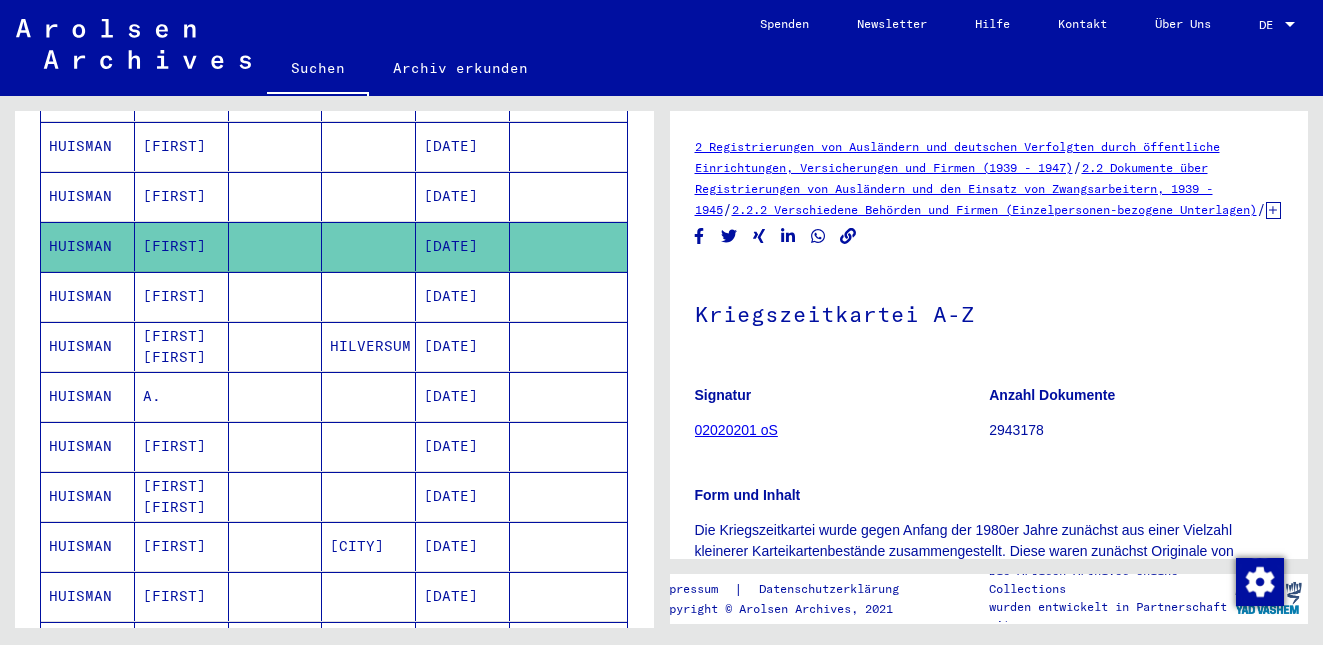 click on "[DATE]" at bounding box center [463, 346] 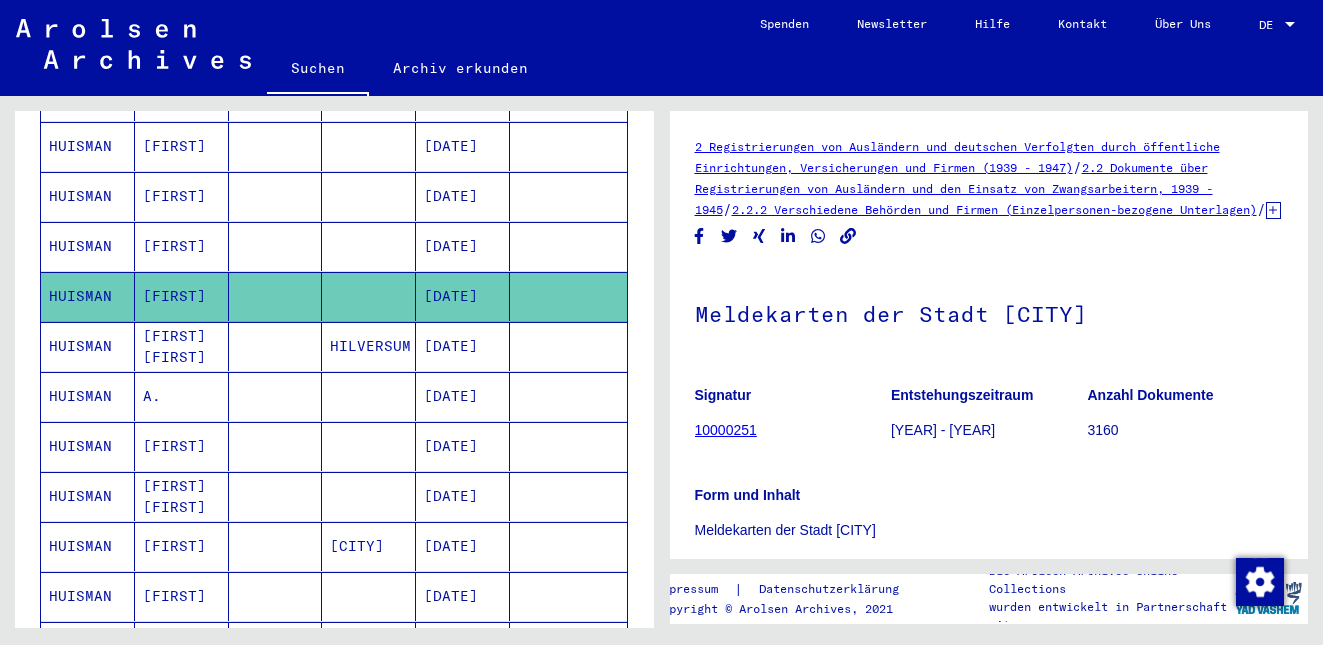 scroll, scrollTop: 0, scrollLeft: 0, axis: both 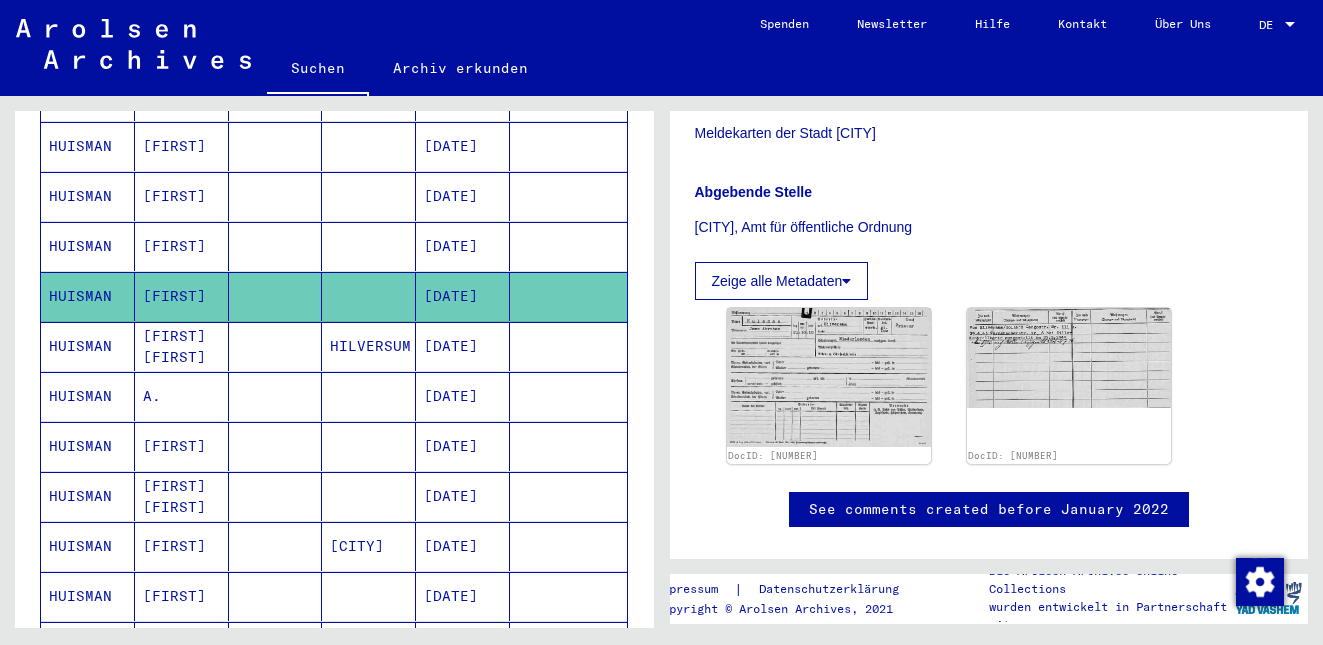 click on "[DATE]" at bounding box center [463, 446] 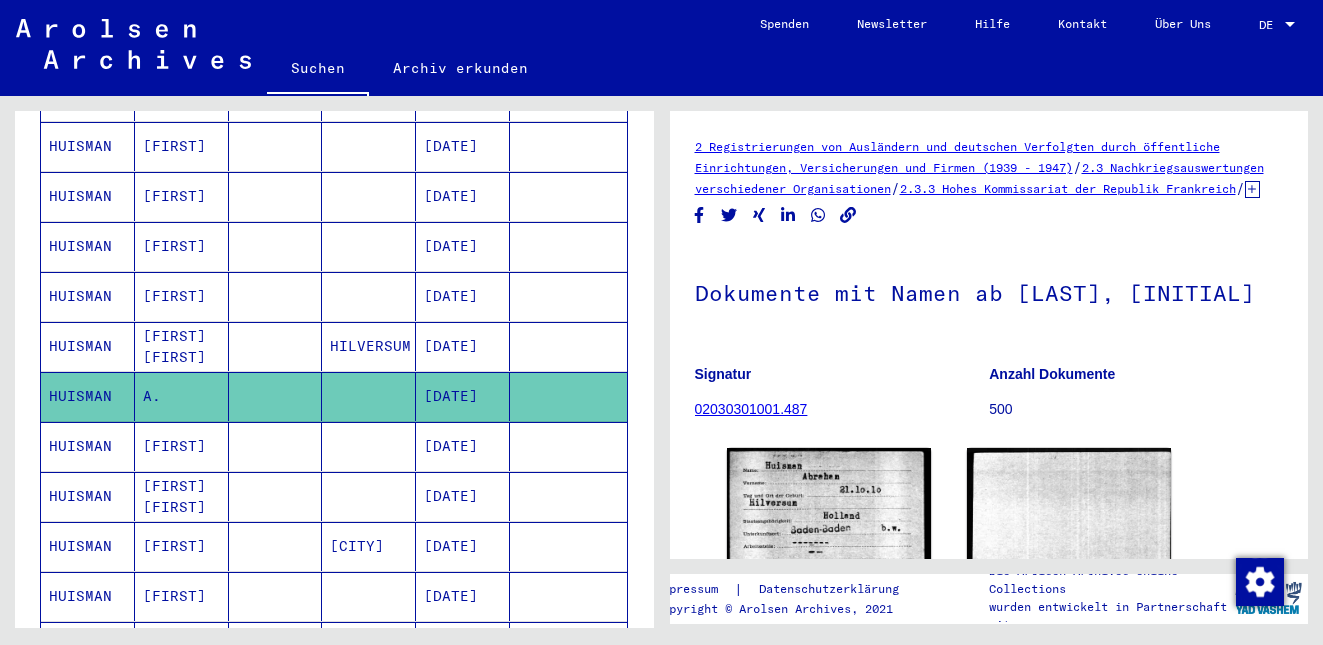 scroll, scrollTop: 0, scrollLeft: 0, axis: both 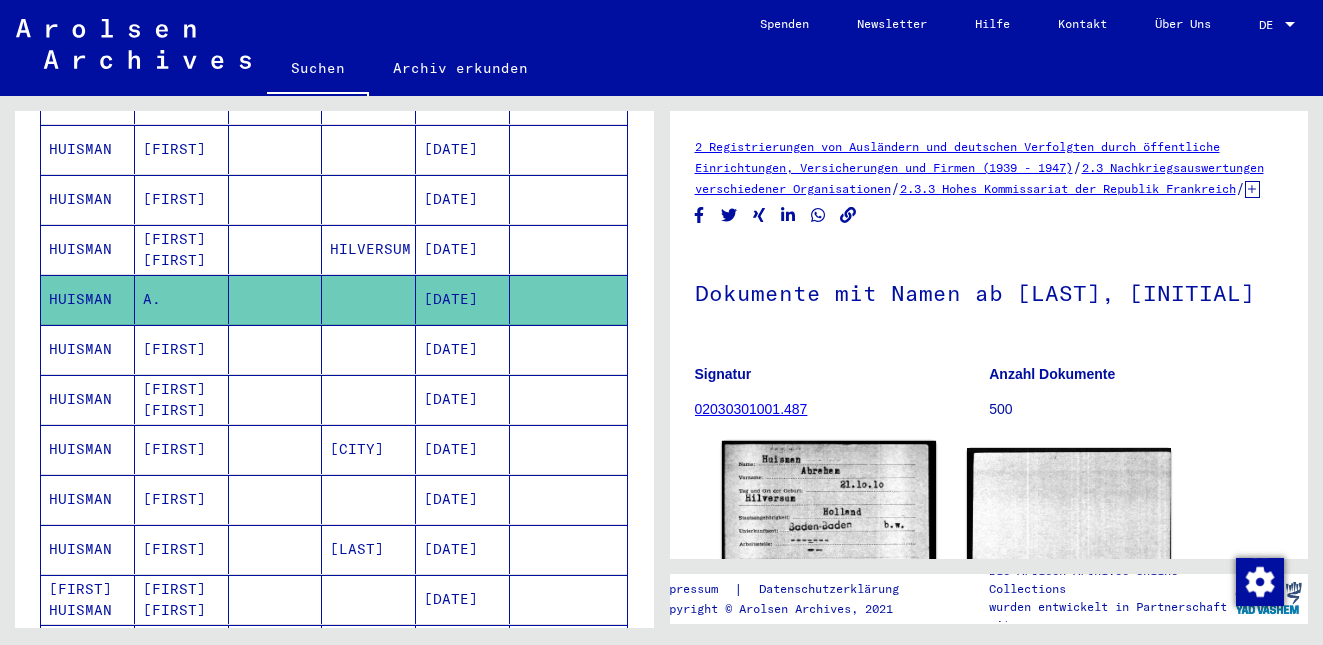 click 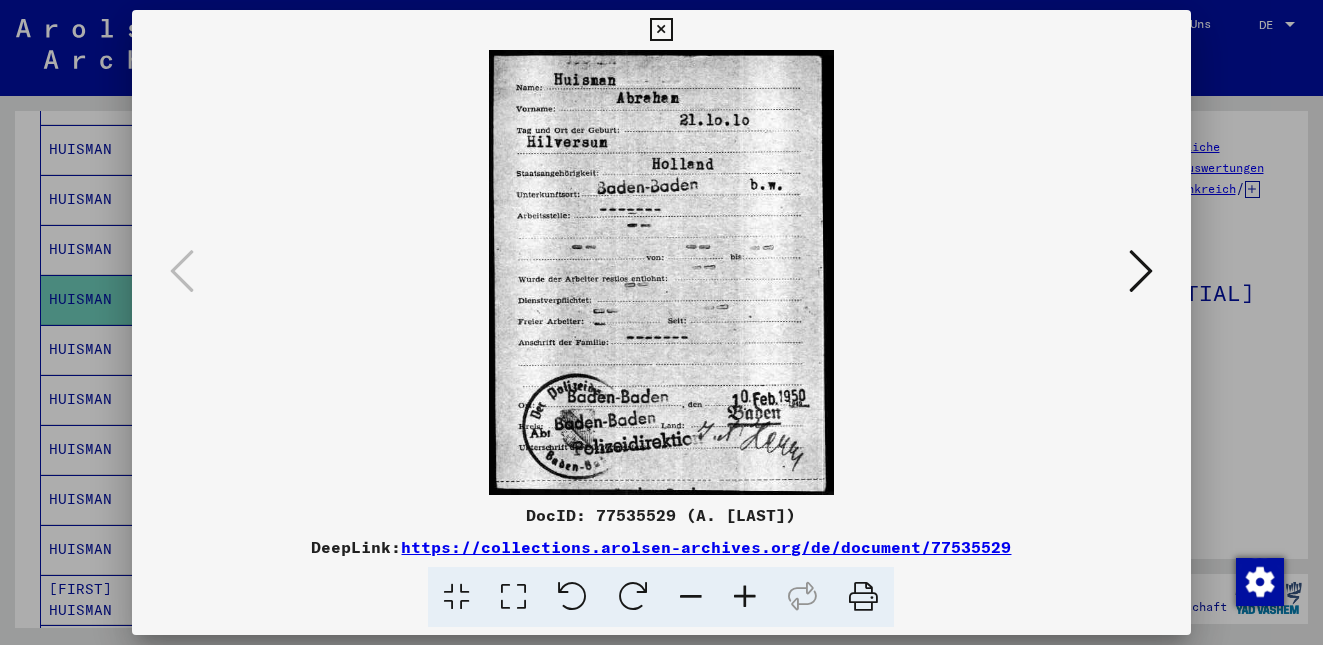click at bounding box center (1141, 271) 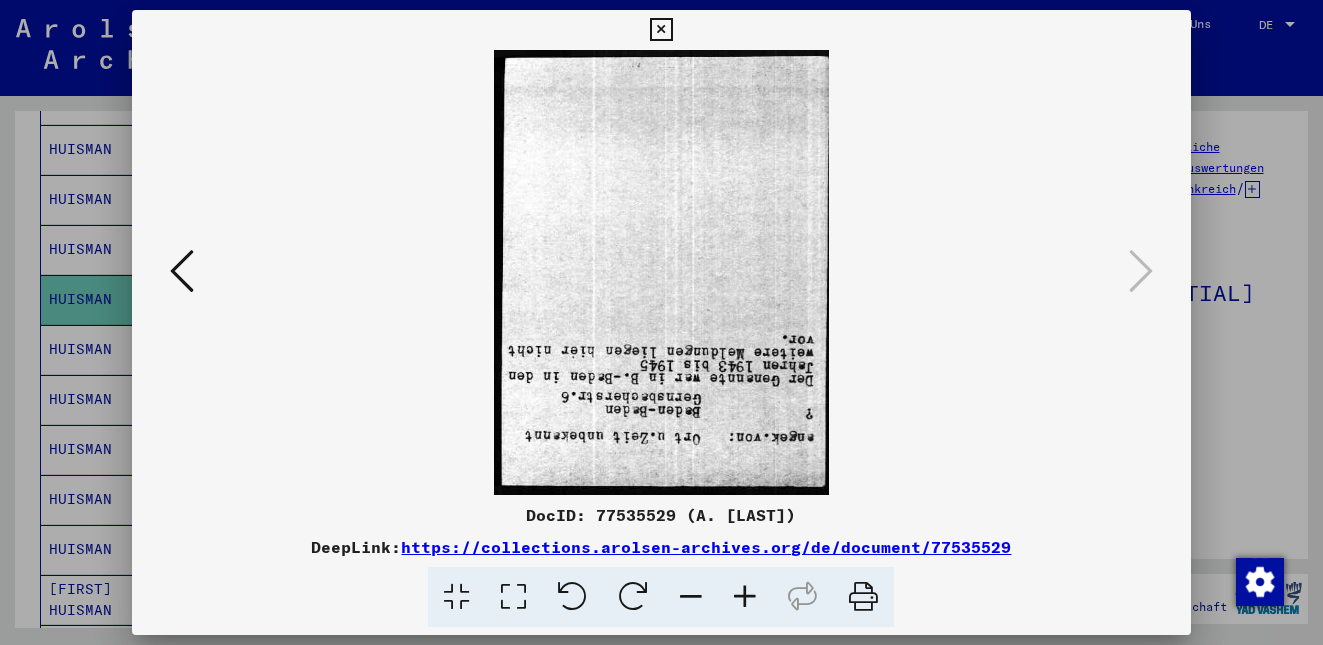 click at bounding box center [572, 597] 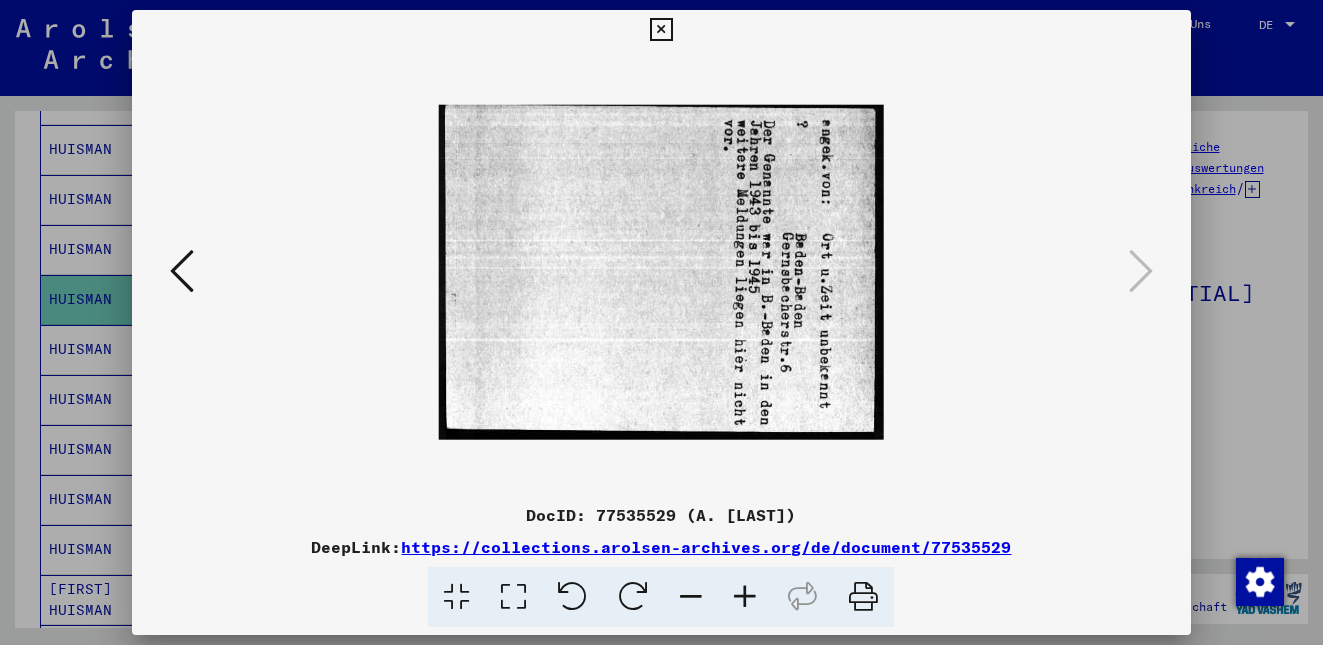 click at bounding box center (572, 597) 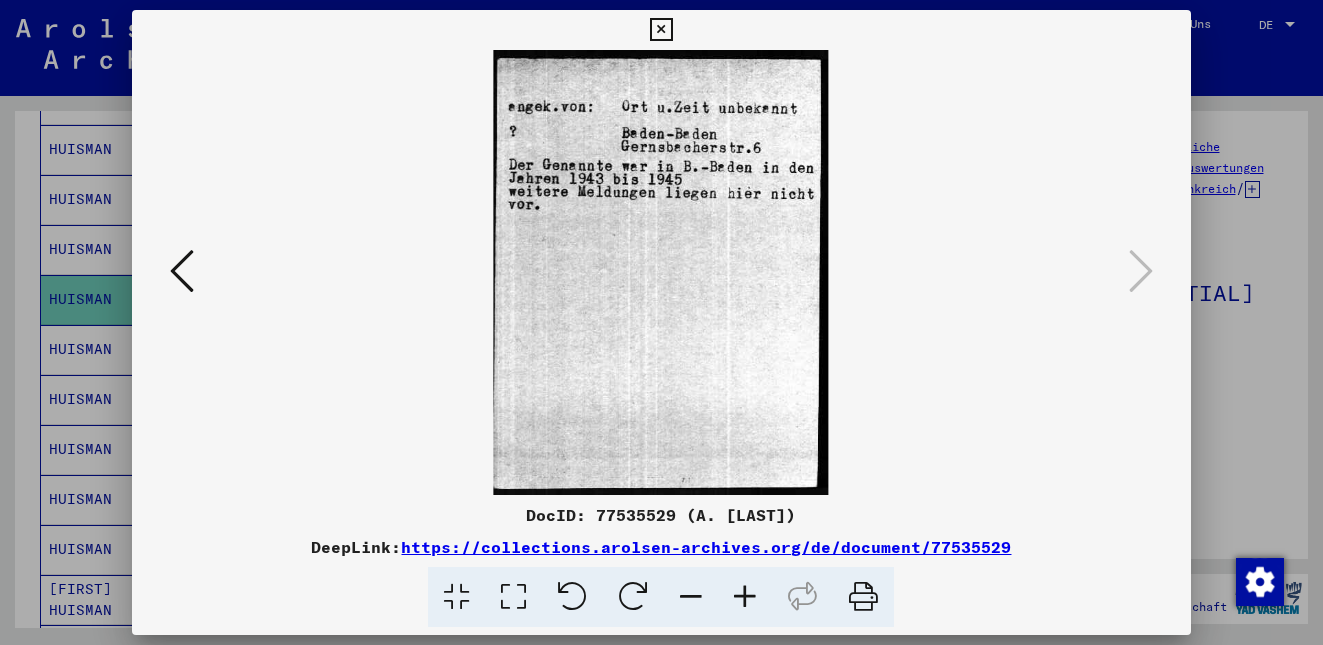 click at bounding box center [661, 30] 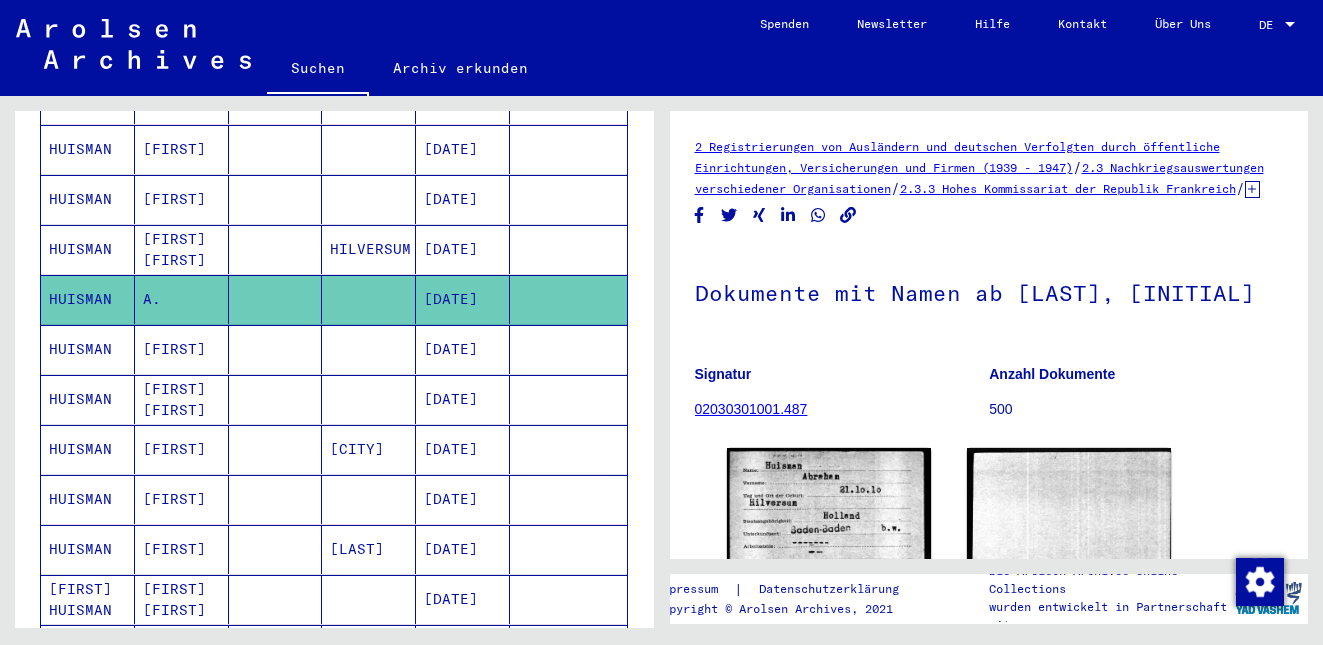 click at bounding box center [276, 449] 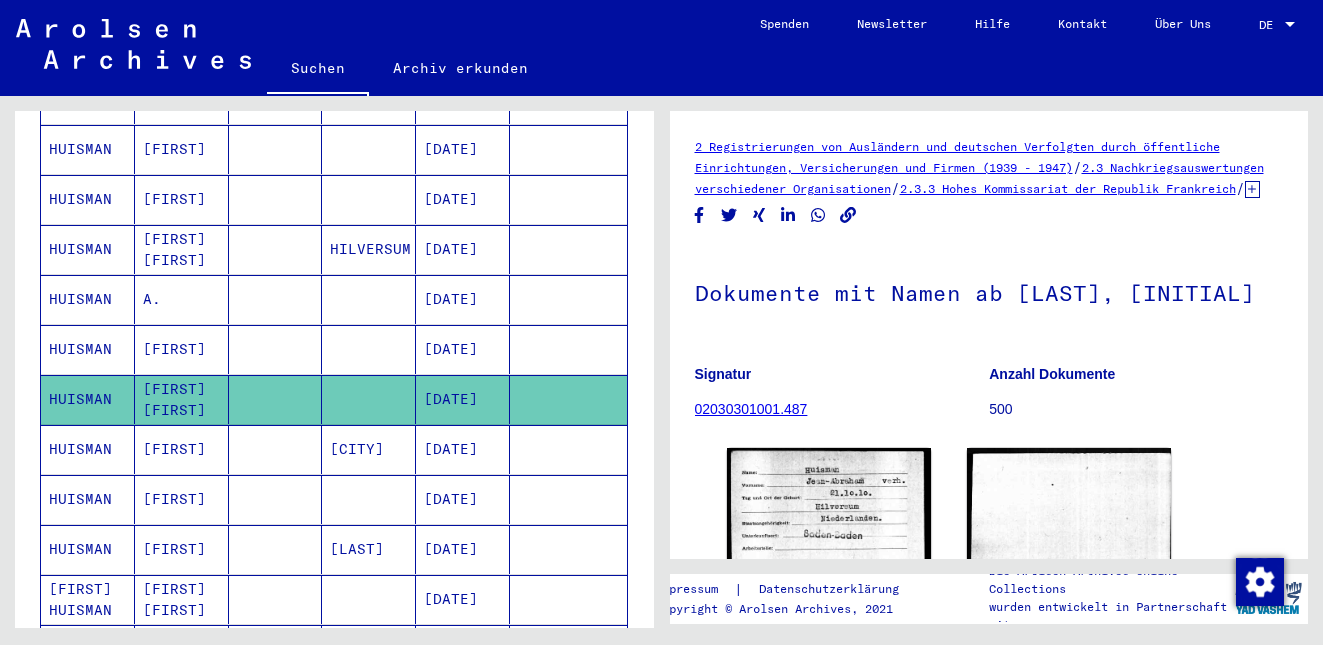 scroll, scrollTop: 0, scrollLeft: 0, axis: both 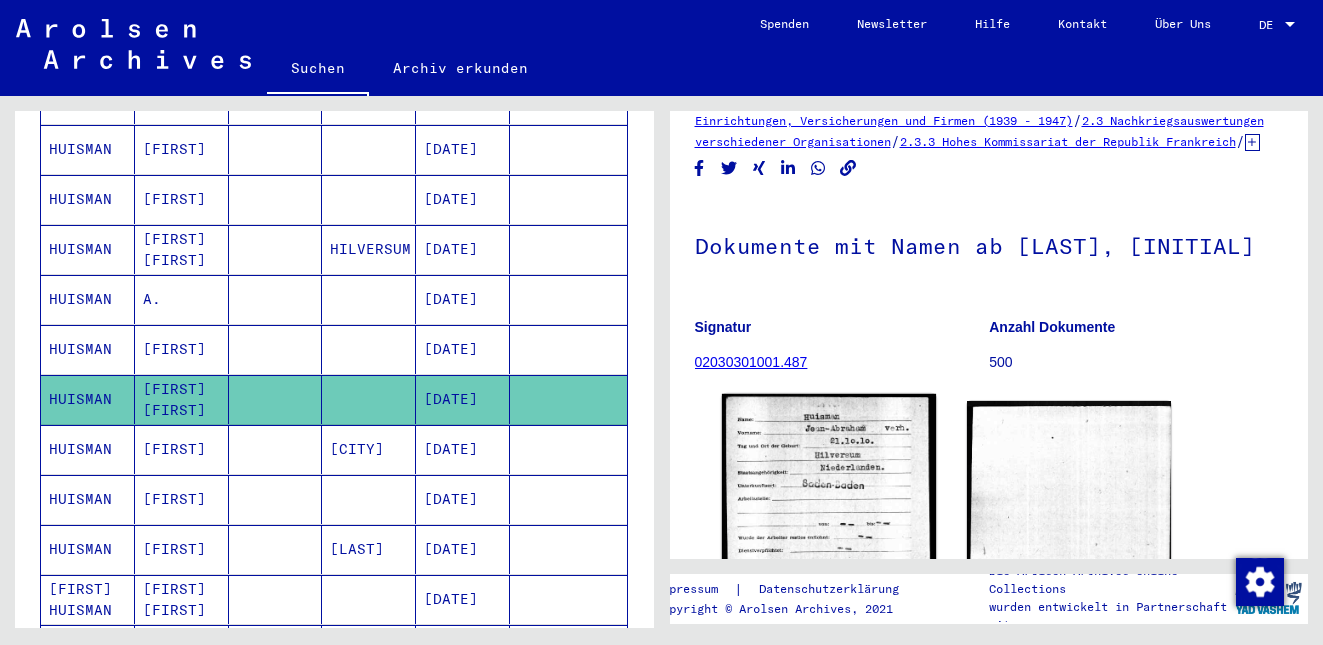 click 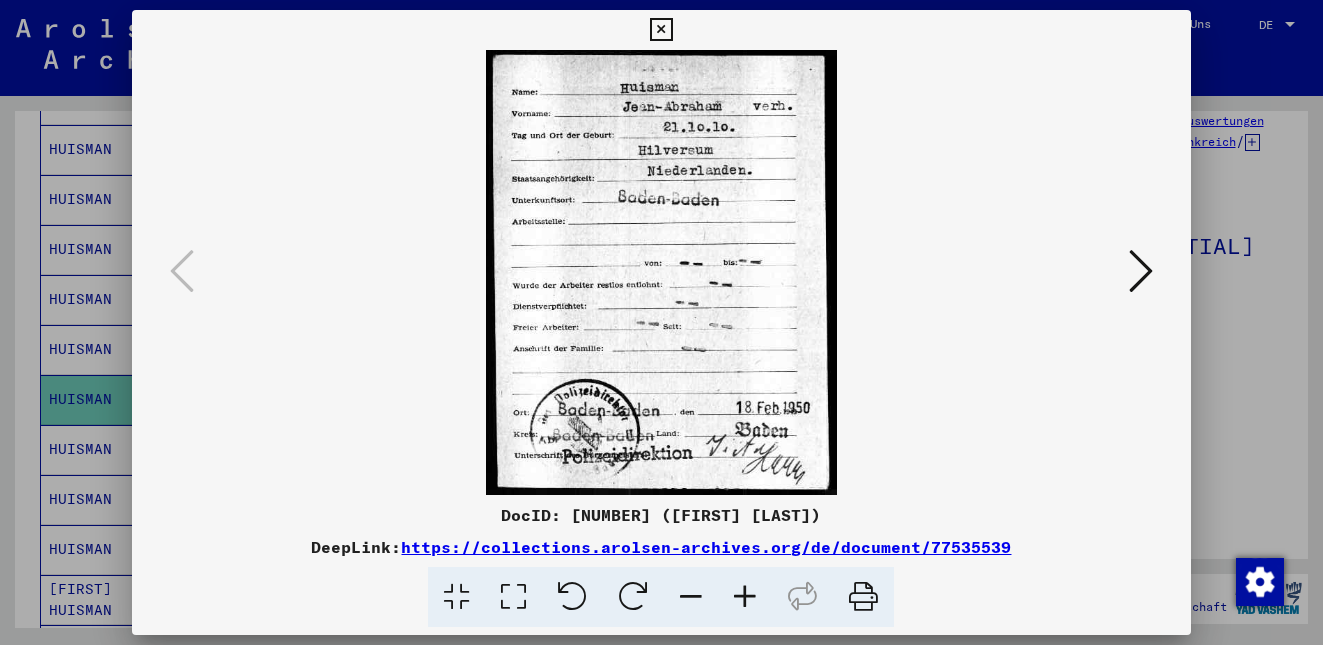 click at bounding box center [1141, 271] 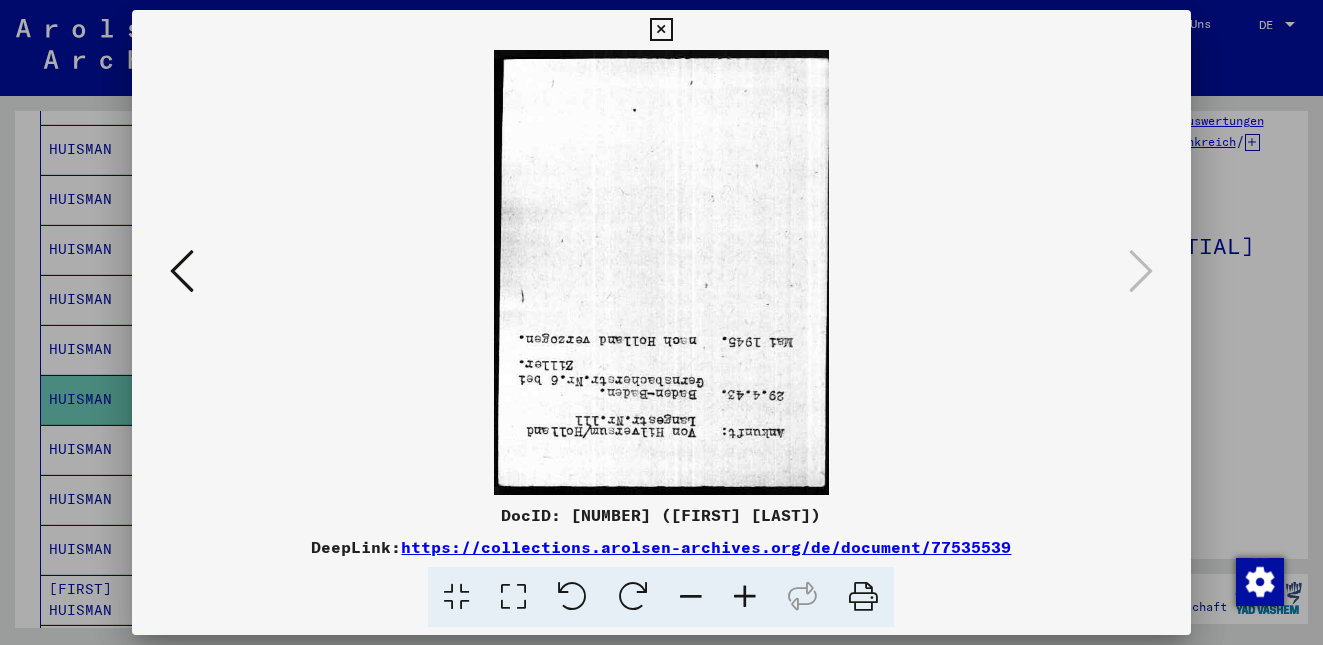 click at bounding box center [572, 597] 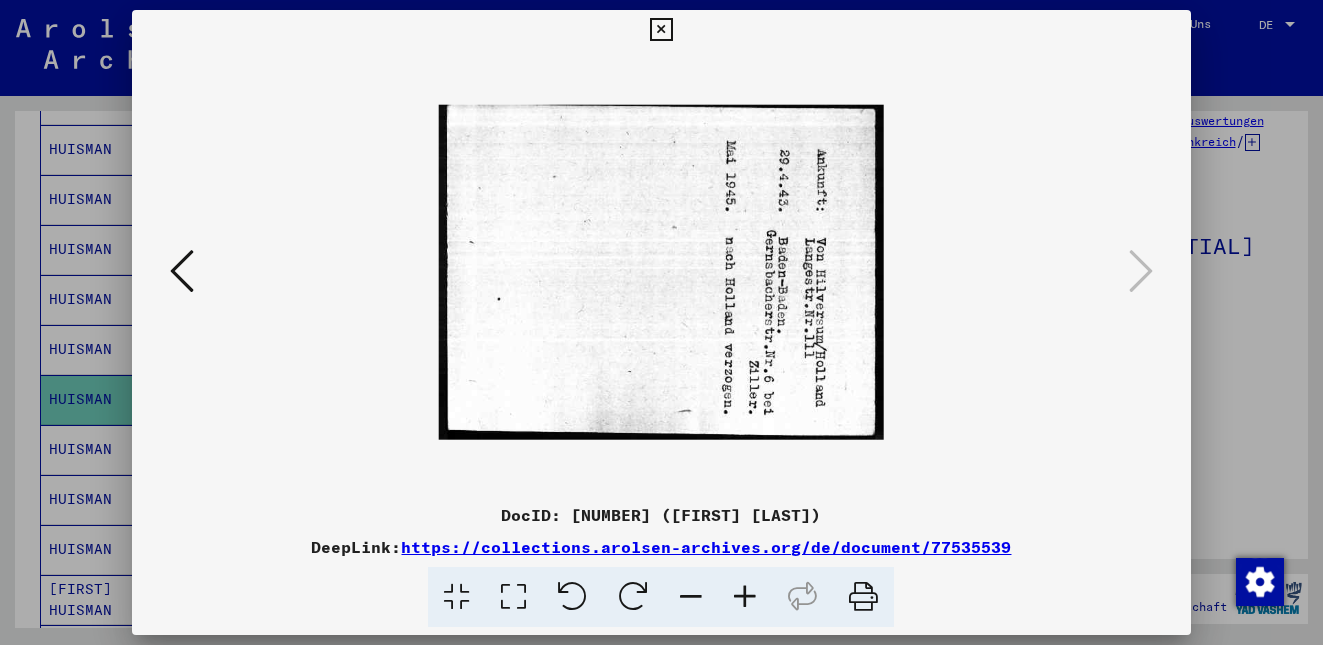 click at bounding box center (572, 597) 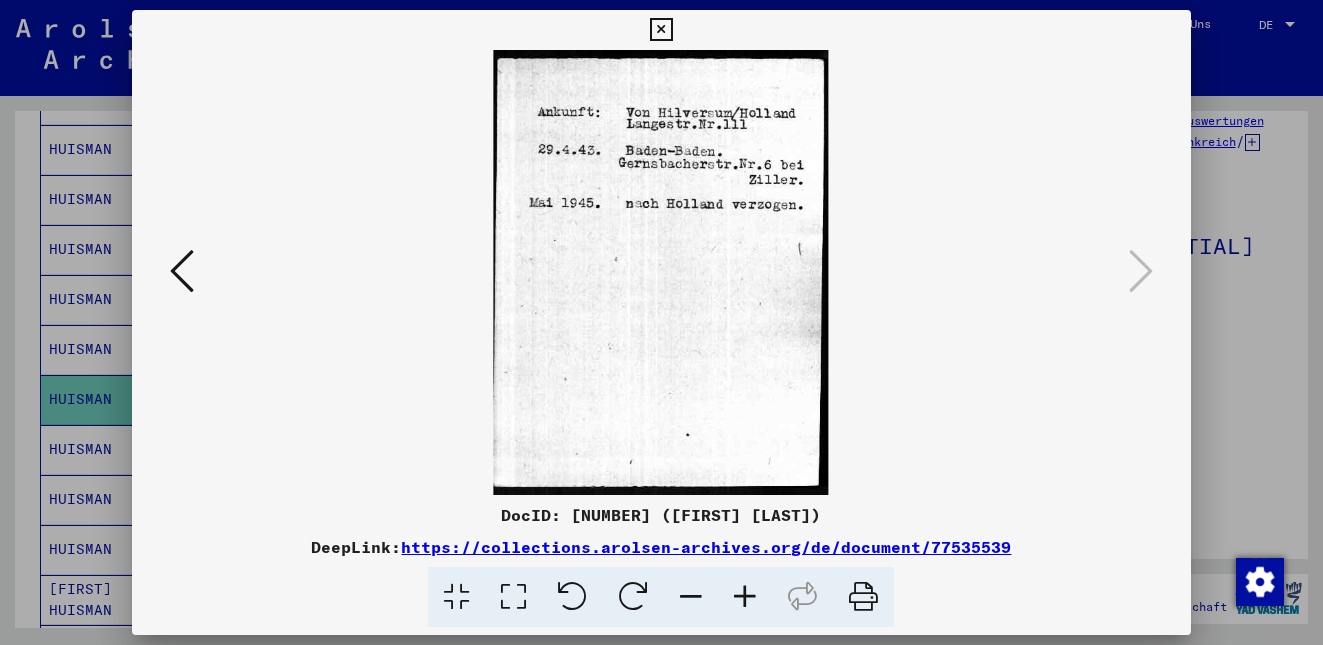 click at bounding box center (661, 30) 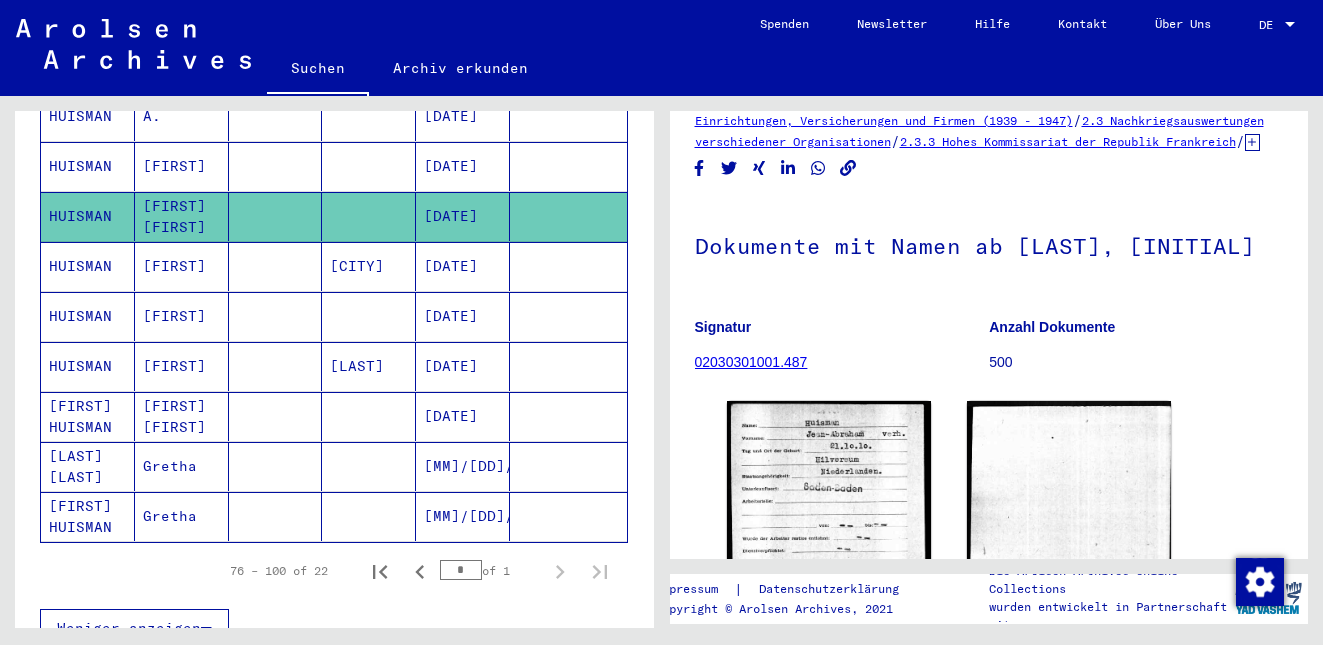 scroll, scrollTop: 997, scrollLeft: 0, axis: vertical 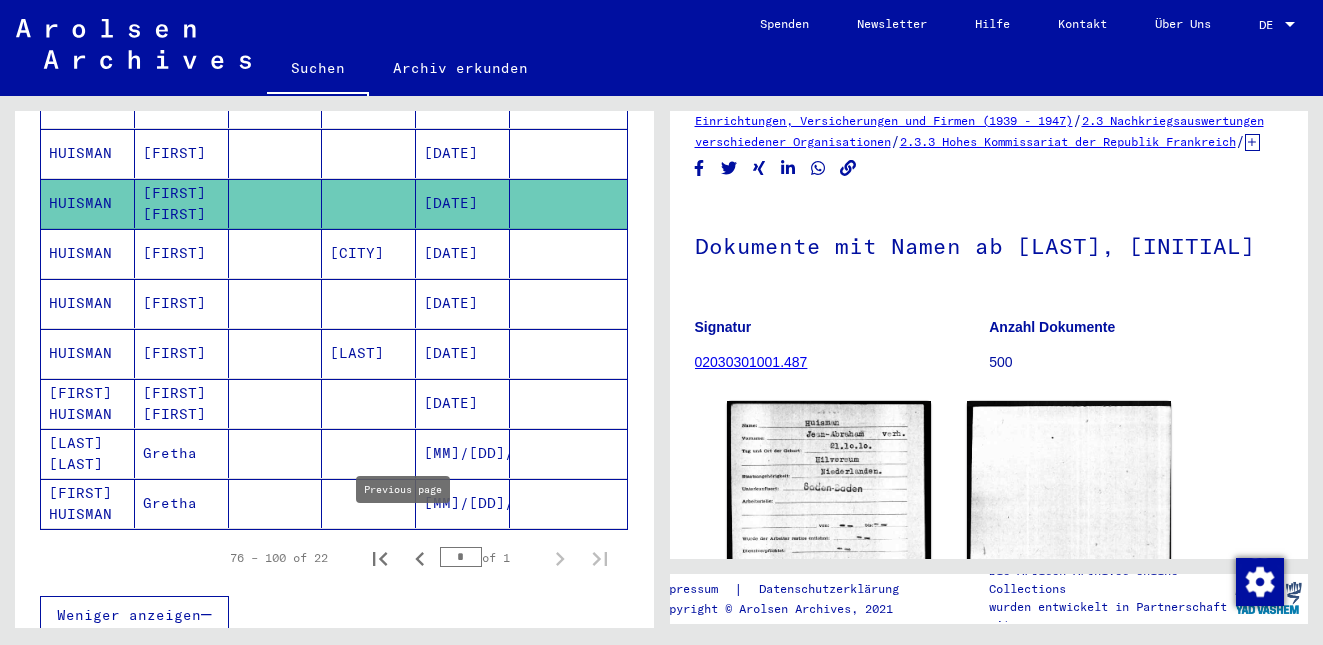 click 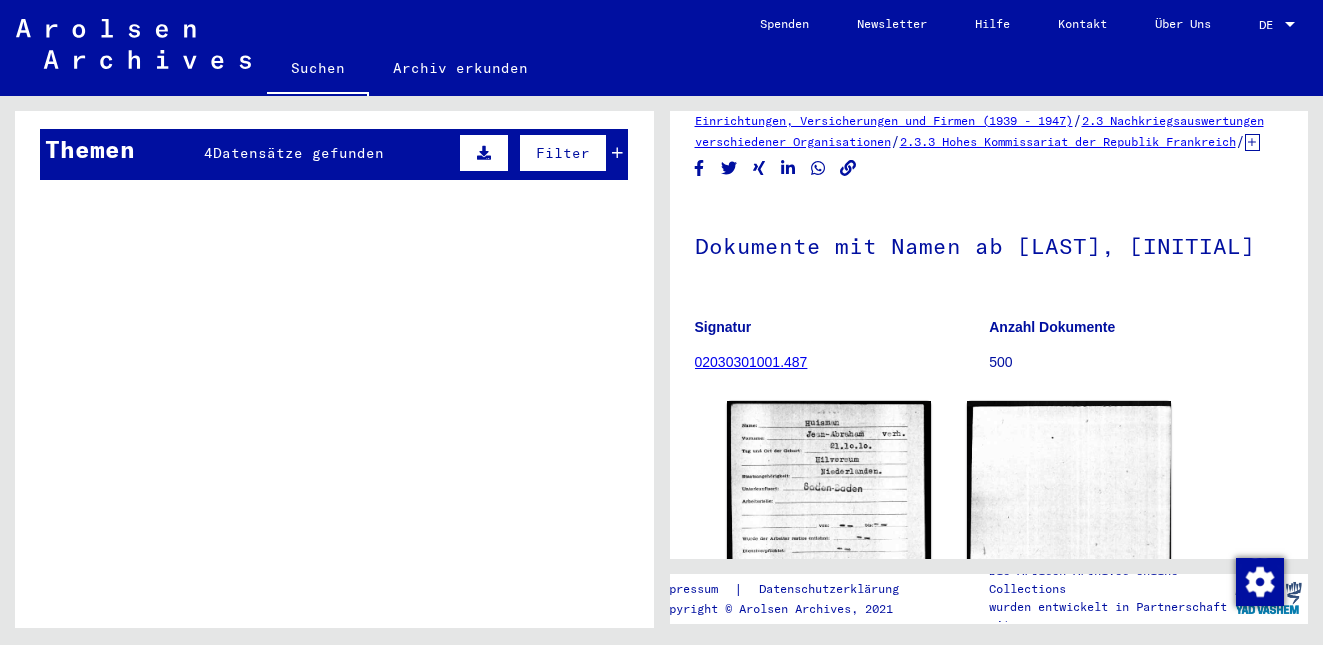 scroll, scrollTop: 399, scrollLeft: 0, axis: vertical 